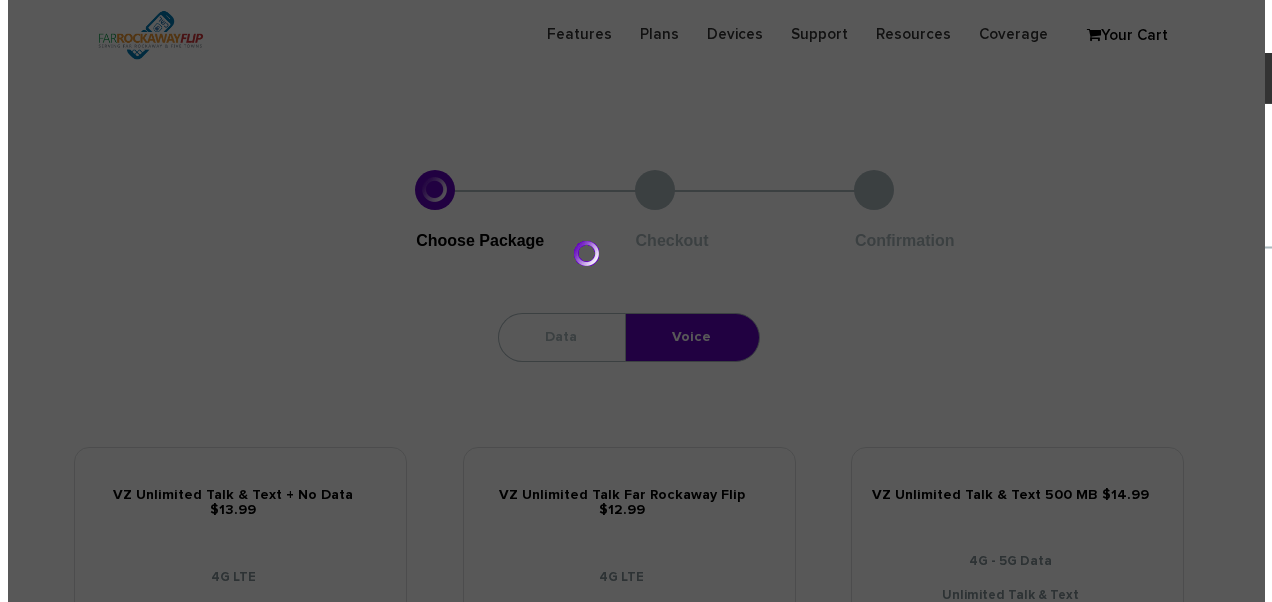 scroll, scrollTop: 1700, scrollLeft: 0, axis: vertical 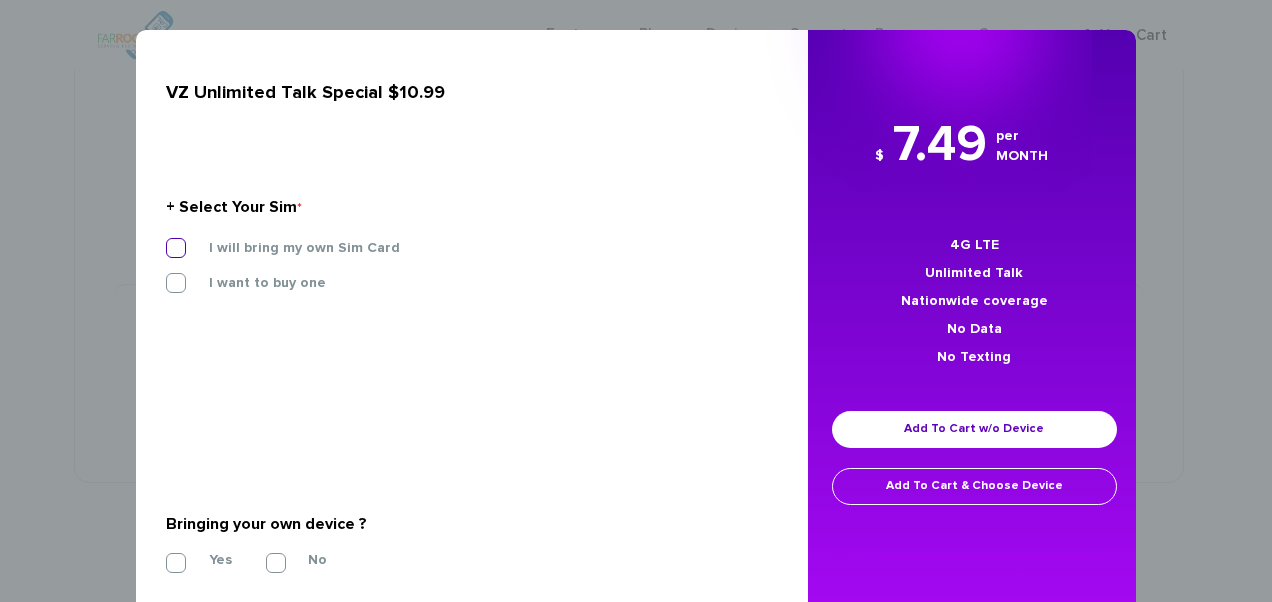 click on "I will bring my own Sim Card" at bounding box center (289, 248) 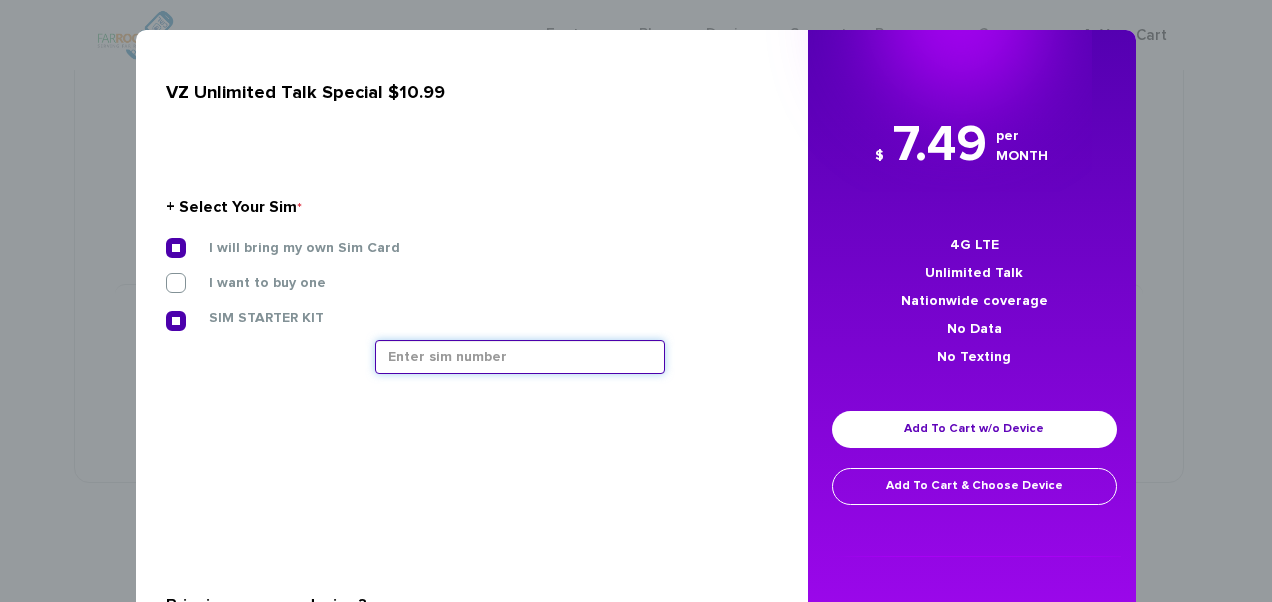 click at bounding box center [520, 357] 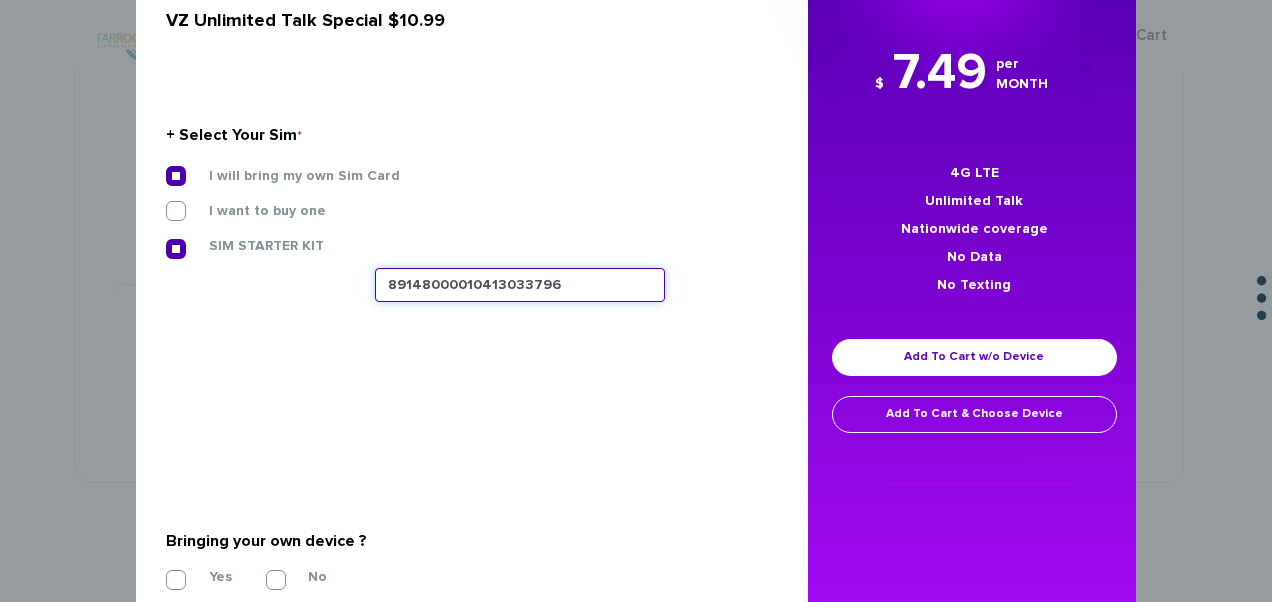 scroll, scrollTop: 181, scrollLeft: 0, axis: vertical 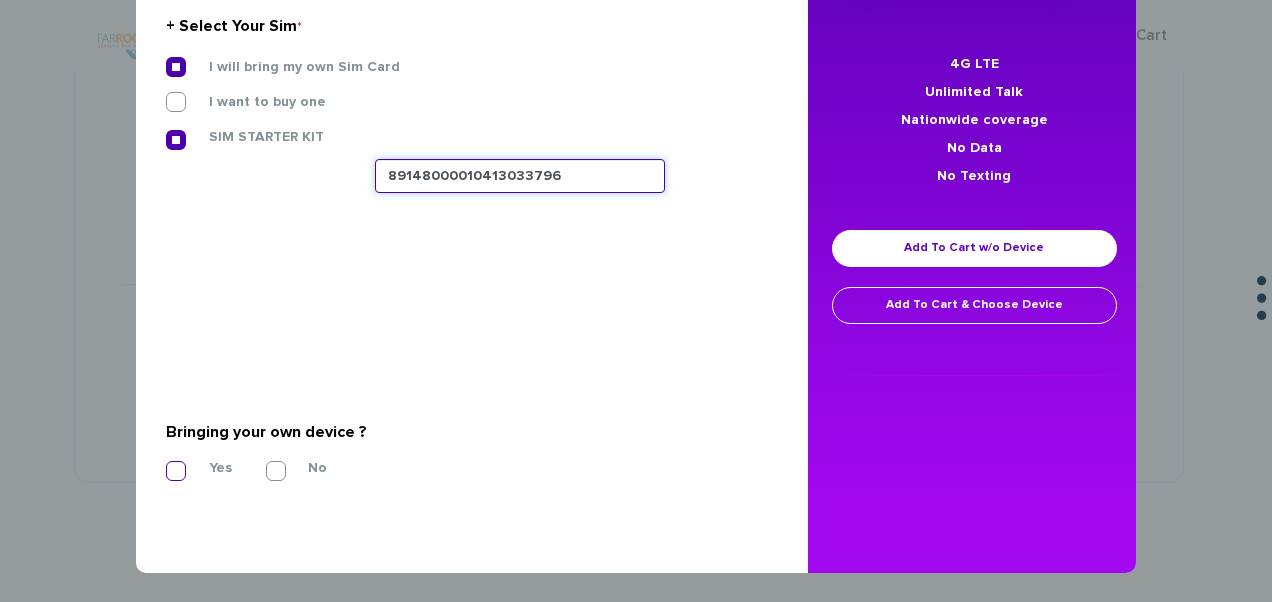 type on "89148000010413033796" 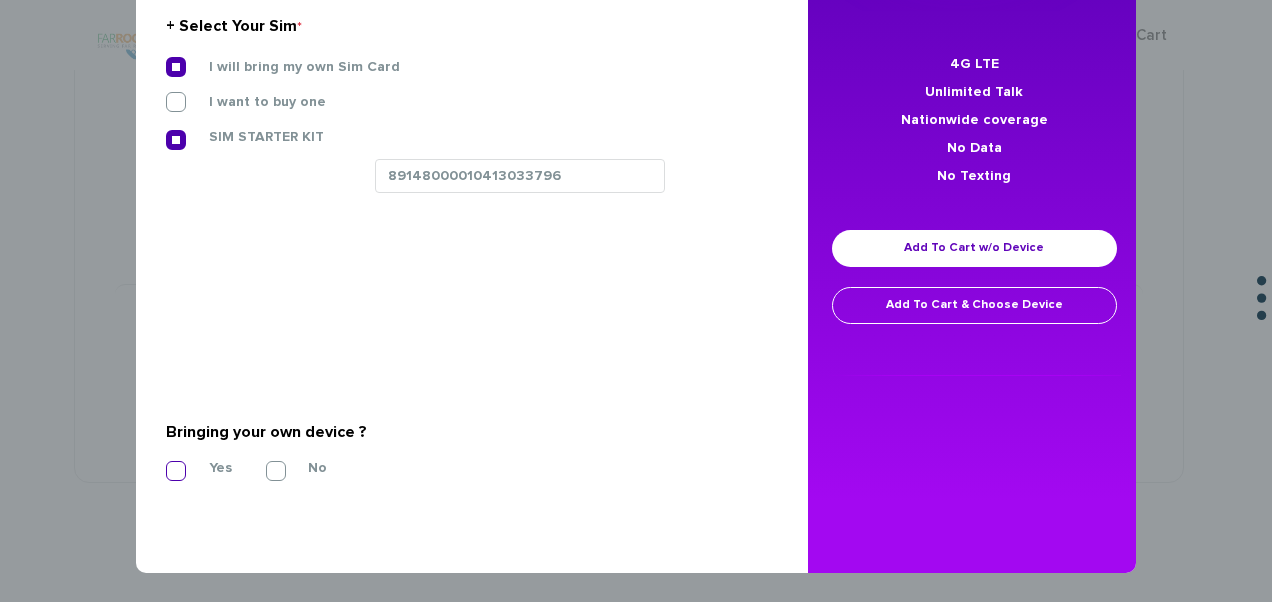 click on "Yes" at bounding box center [205, 468] 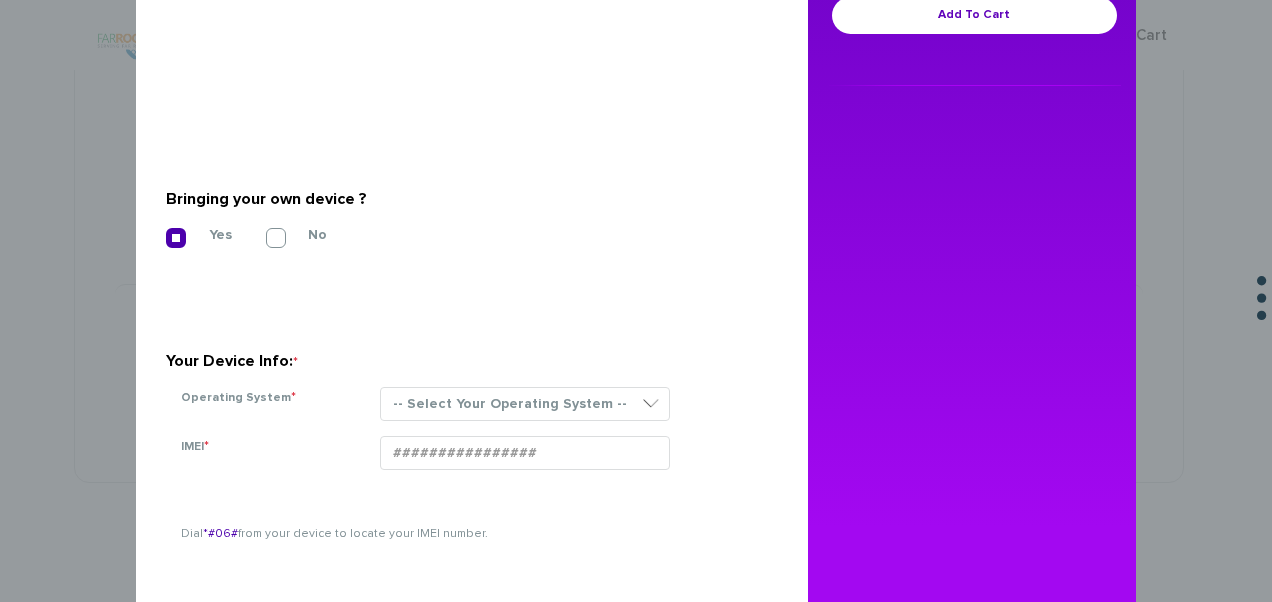 scroll, scrollTop: 469, scrollLeft: 0, axis: vertical 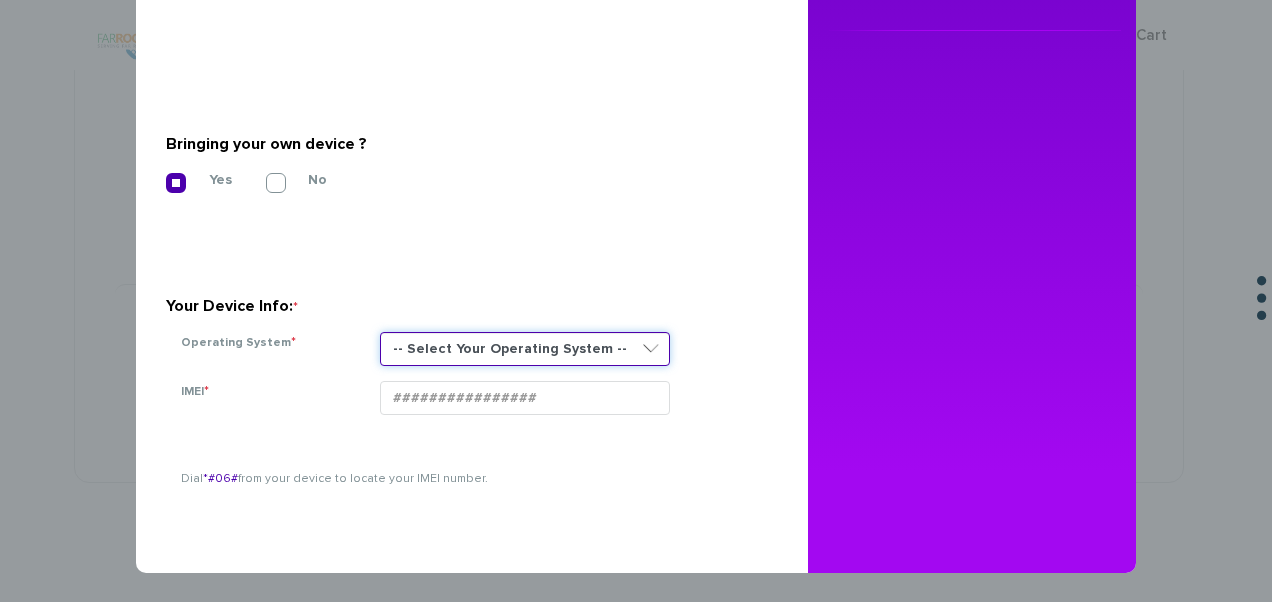 click on "-- Select Your Operating System -- ANDROID BLACKBERRY IOS NONE (BASIC PHONE) WINDOWS" at bounding box center (525, 349) 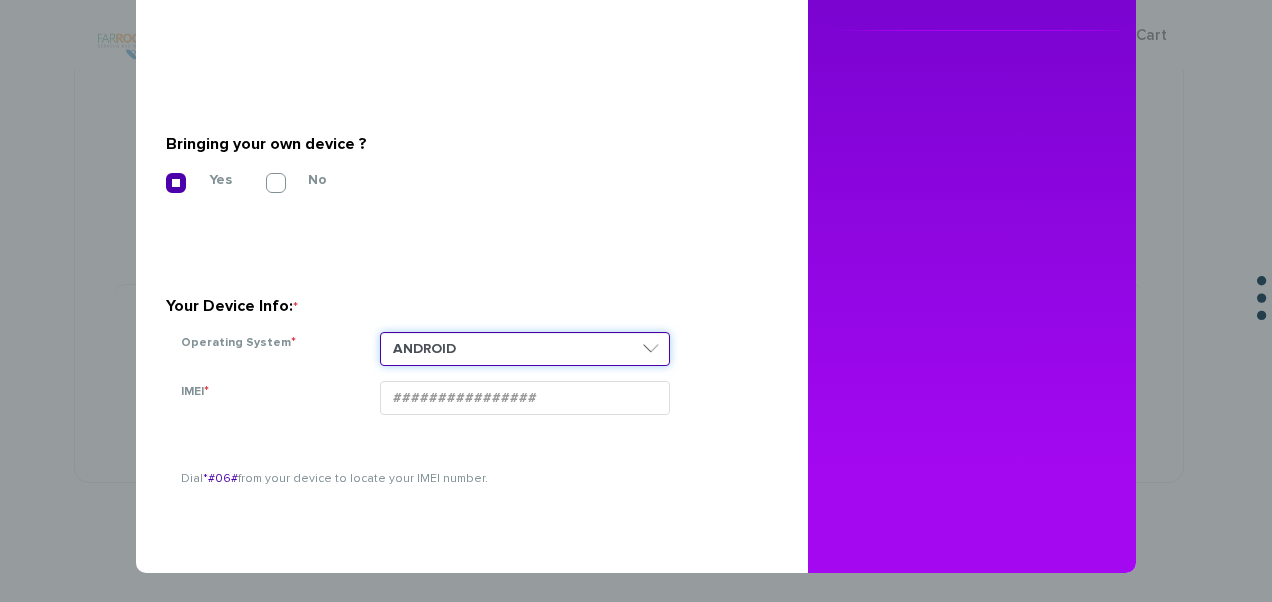 click on "-- Select Your Operating System -- ANDROID BLACKBERRY IOS NONE (BASIC PHONE) WINDOWS" at bounding box center [525, 349] 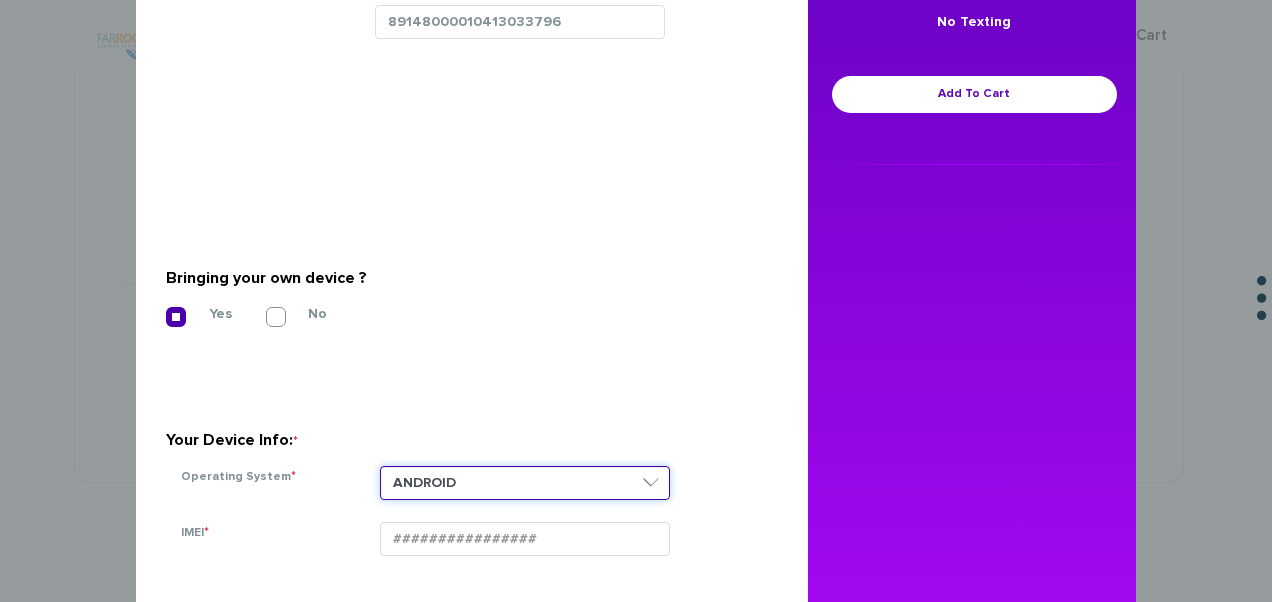 scroll, scrollTop: 369, scrollLeft: 0, axis: vertical 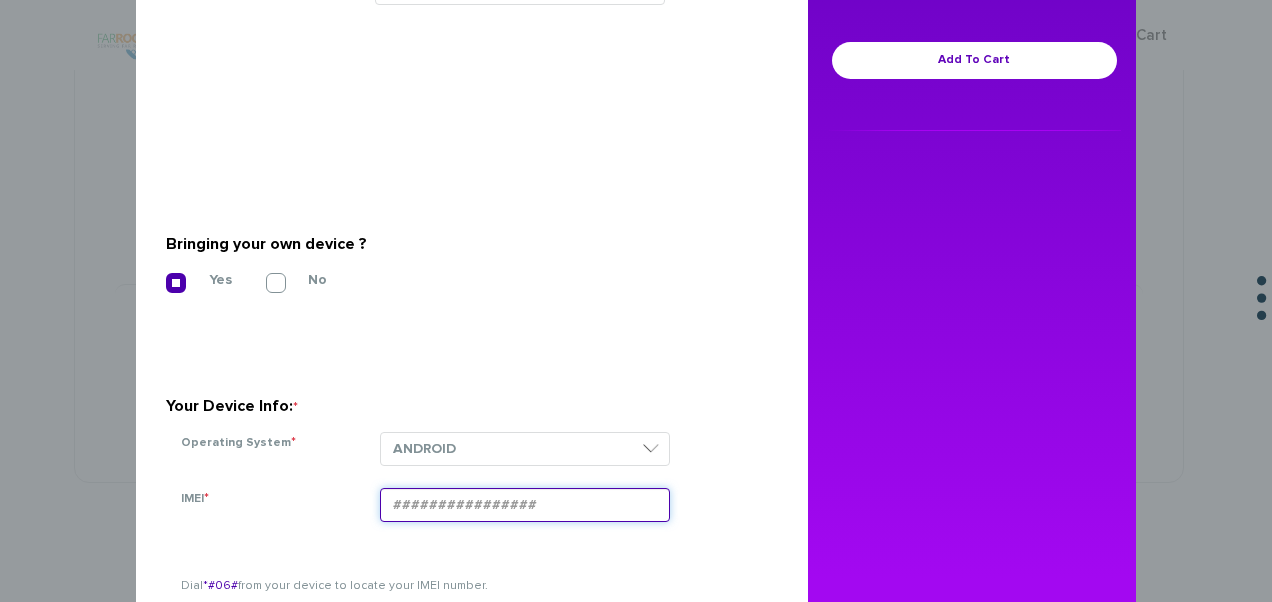 paste on "990006166129964" 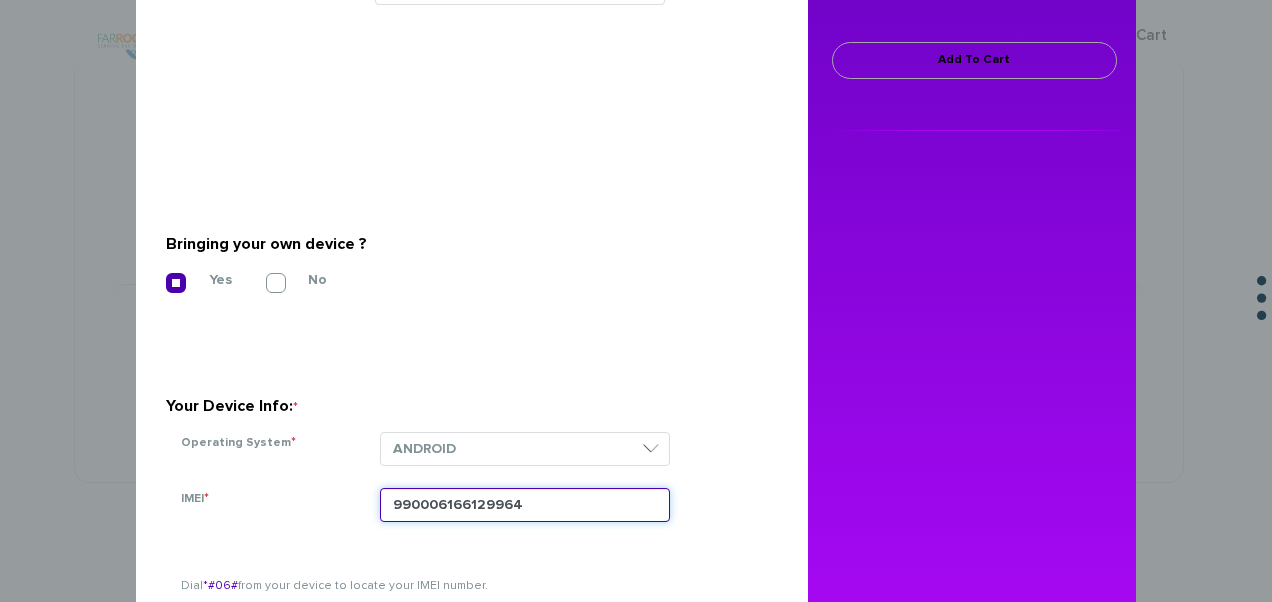 type on "990006166129964" 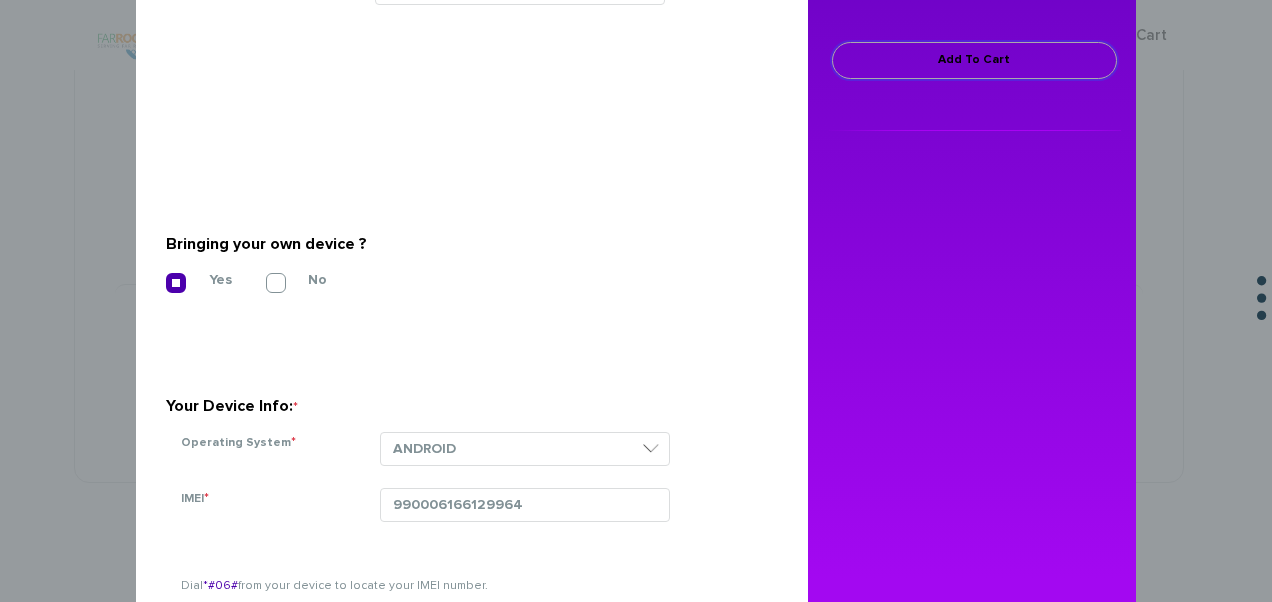 click on "Add To Cart" at bounding box center [974, 60] 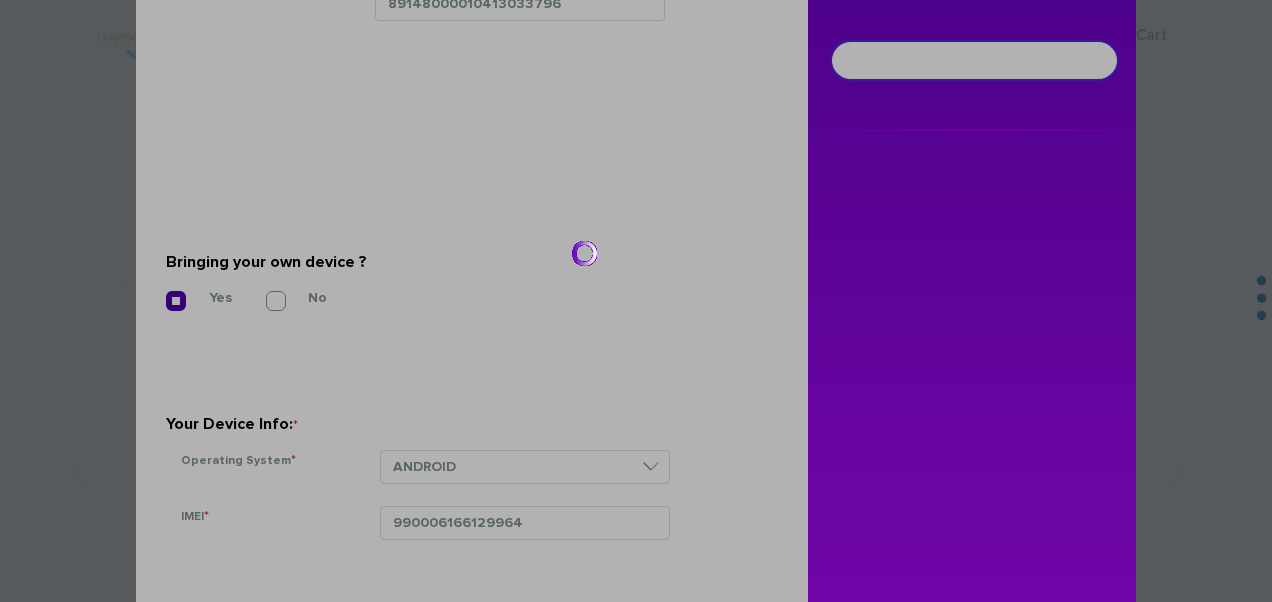 scroll, scrollTop: 384, scrollLeft: 0, axis: vertical 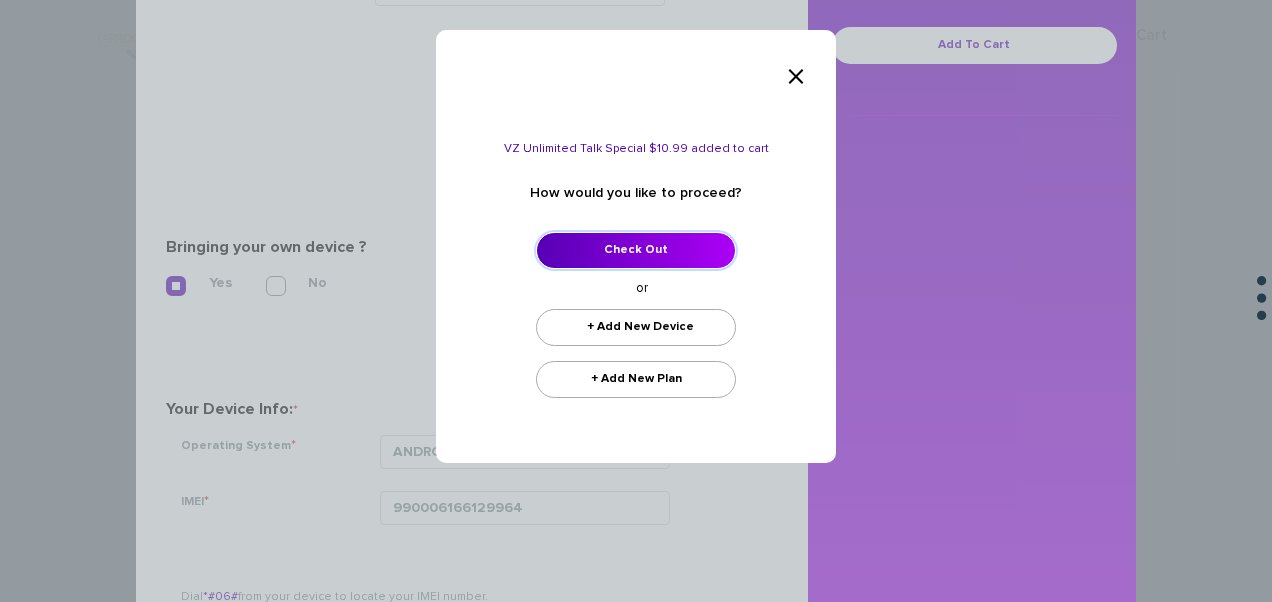 click on "Check Out" at bounding box center (636, 250) 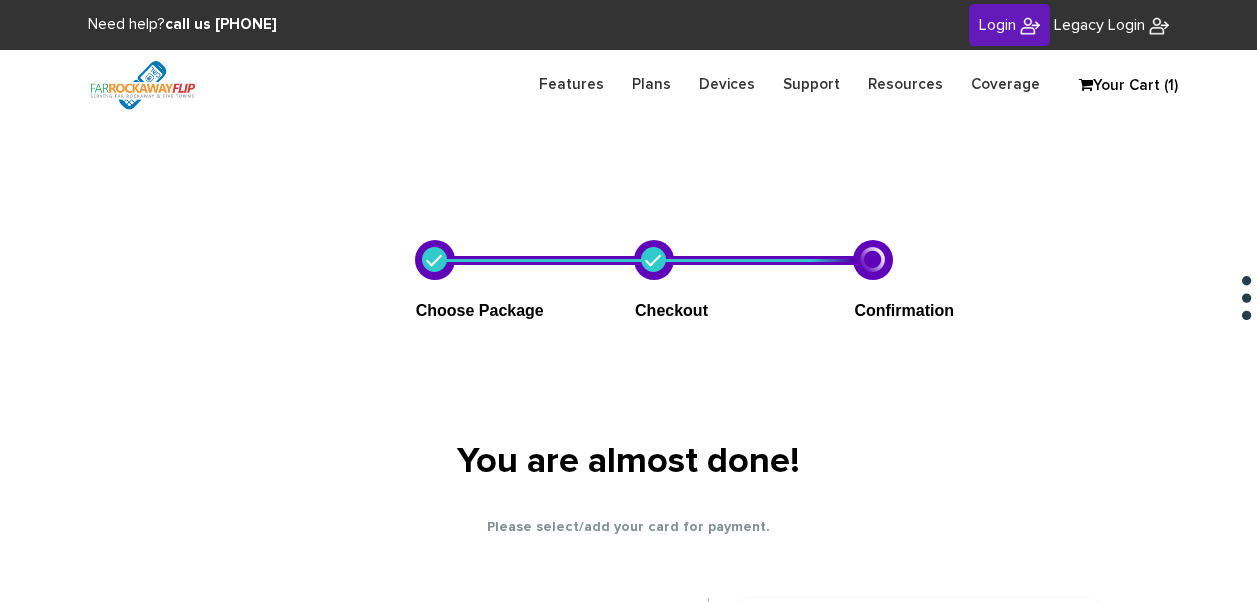 scroll, scrollTop: 422, scrollLeft: 0, axis: vertical 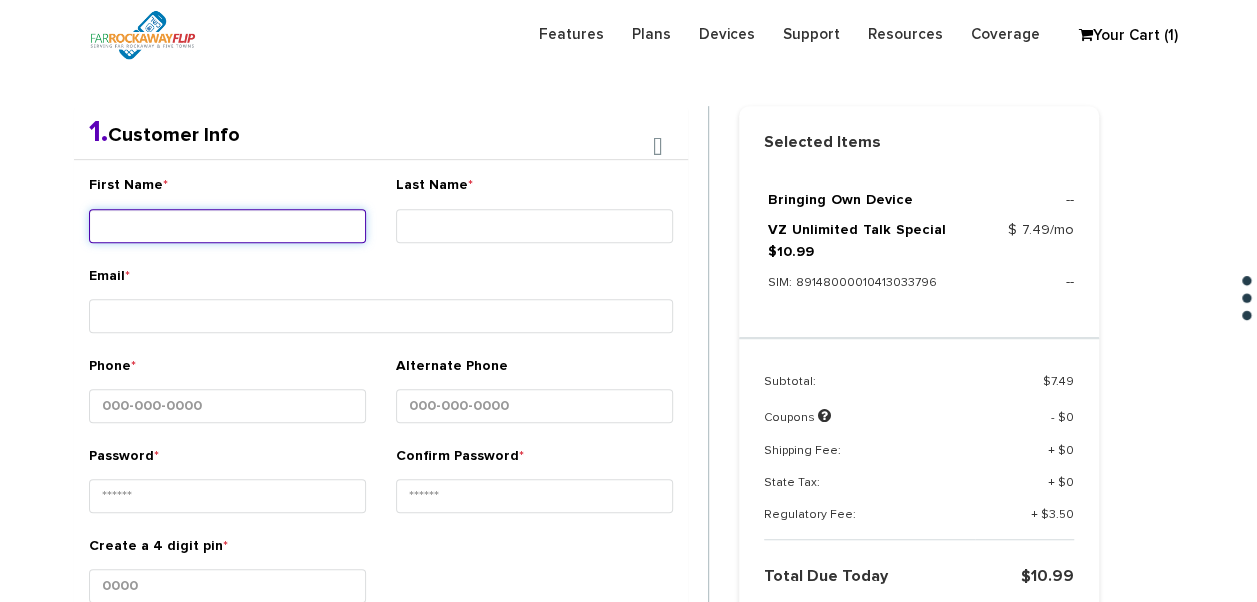 click on "First Name  *" at bounding box center [227, 226] 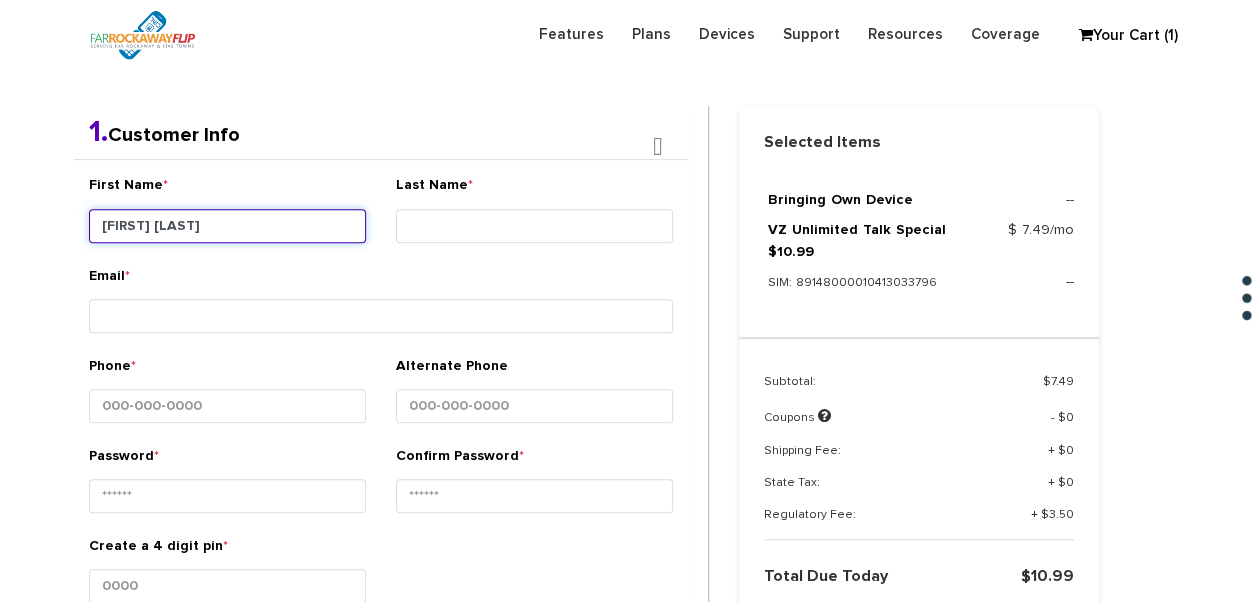 type on "[FIRST]" 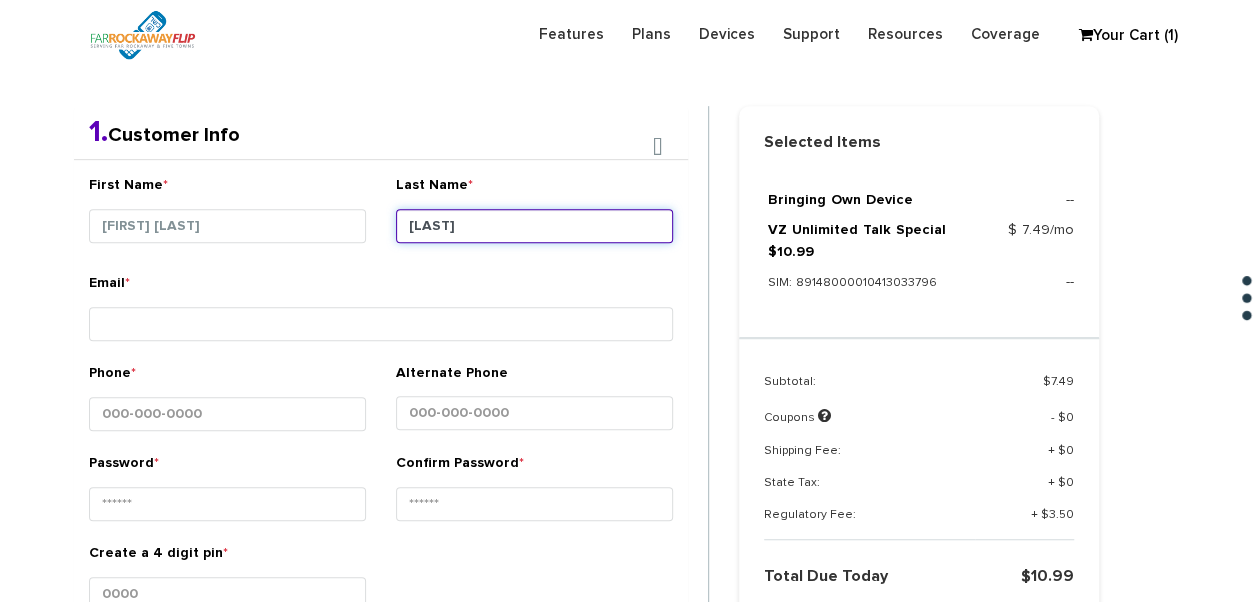 type on "[NAME]" 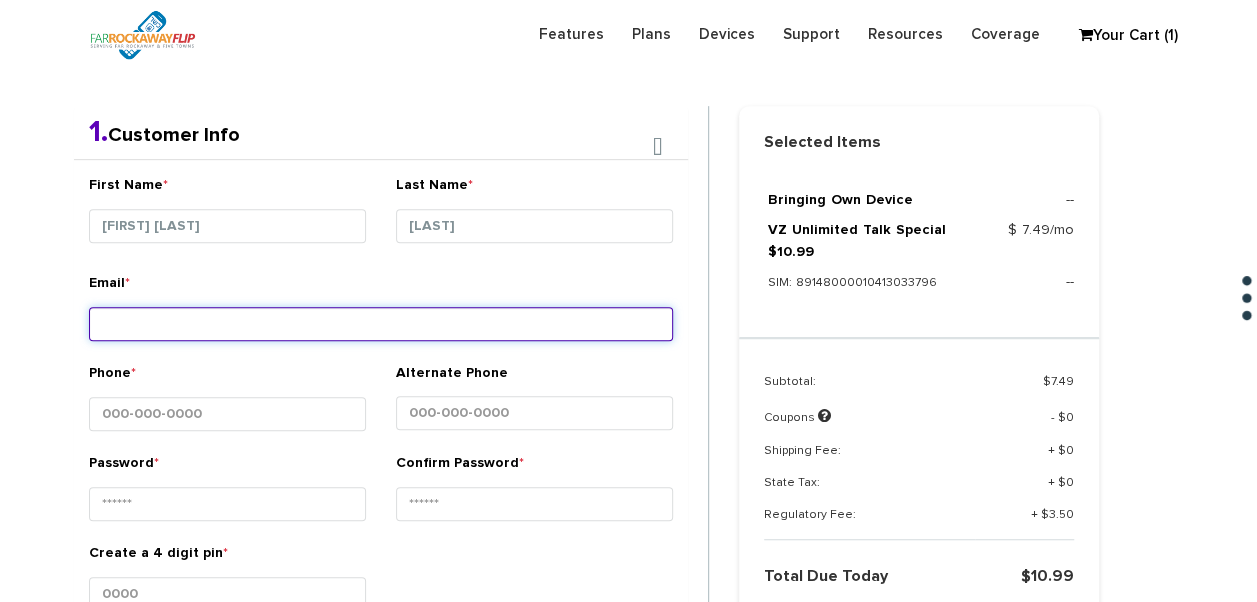 click on "Email  *" at bounding box center [381, 324] 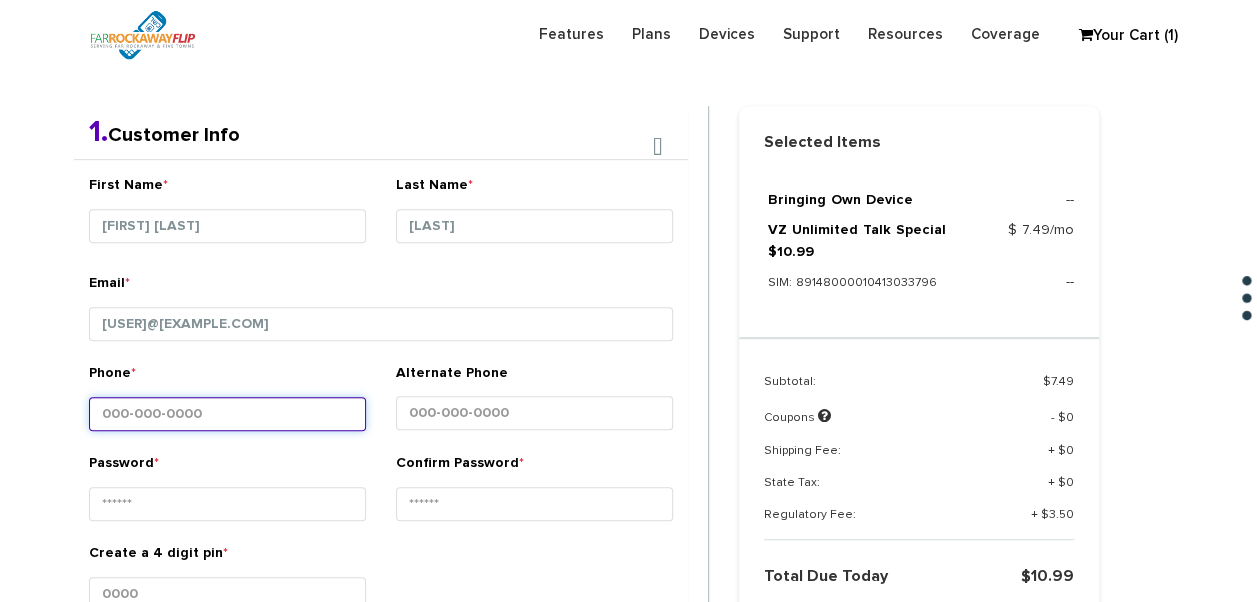 type 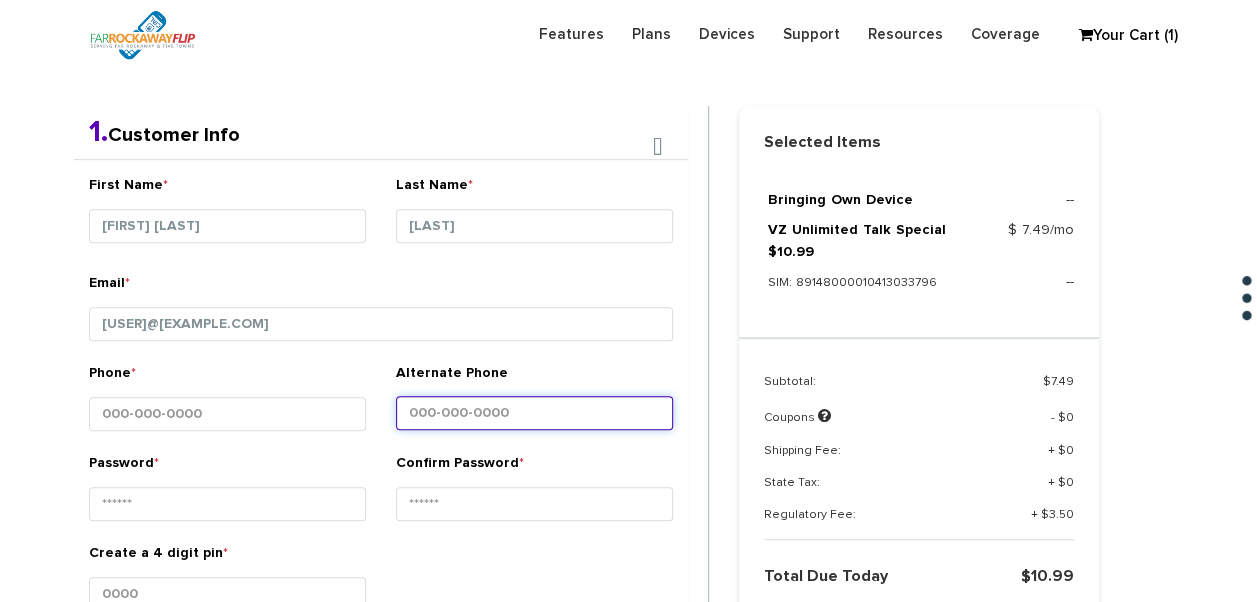 type 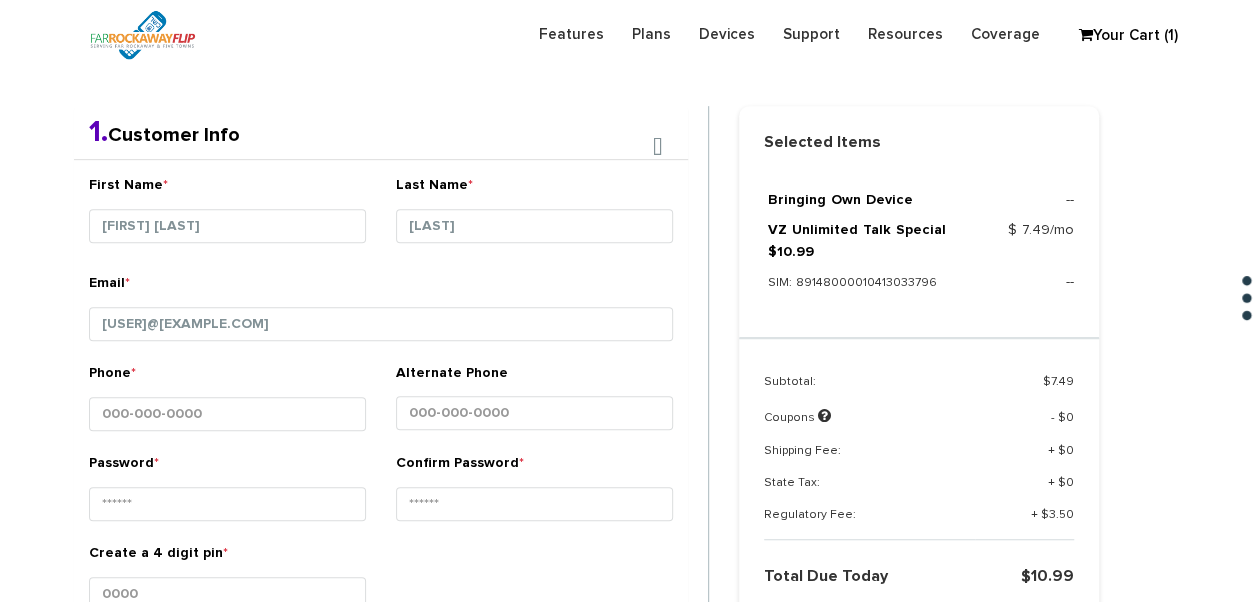 type on "13224395726792177852" 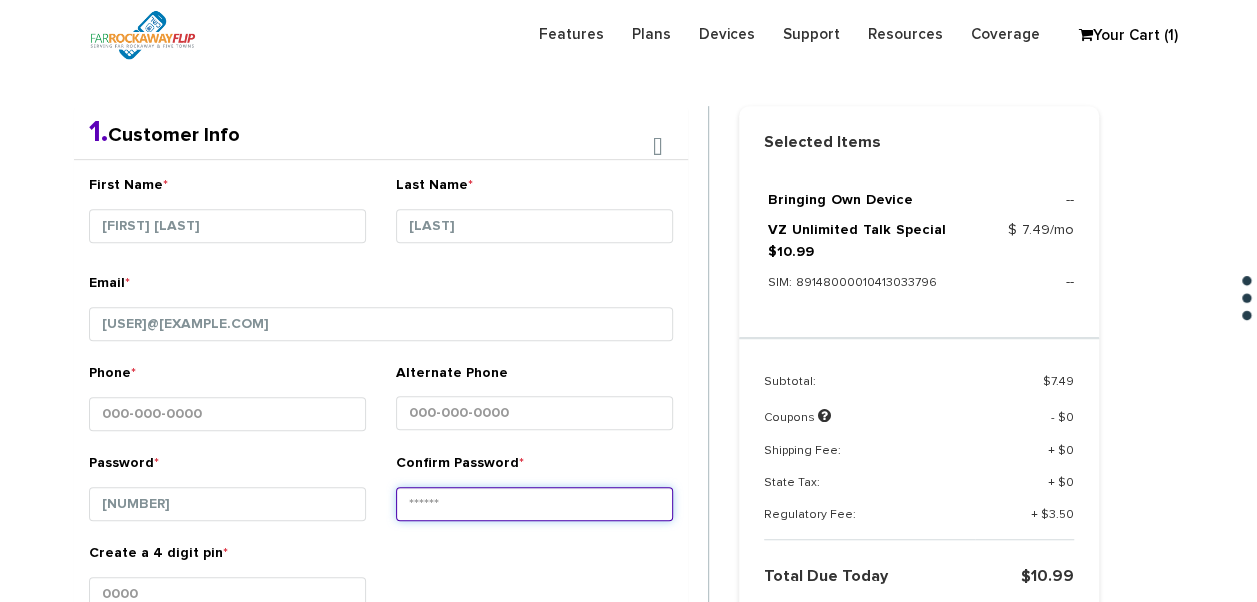 type on "13224395726792177852" 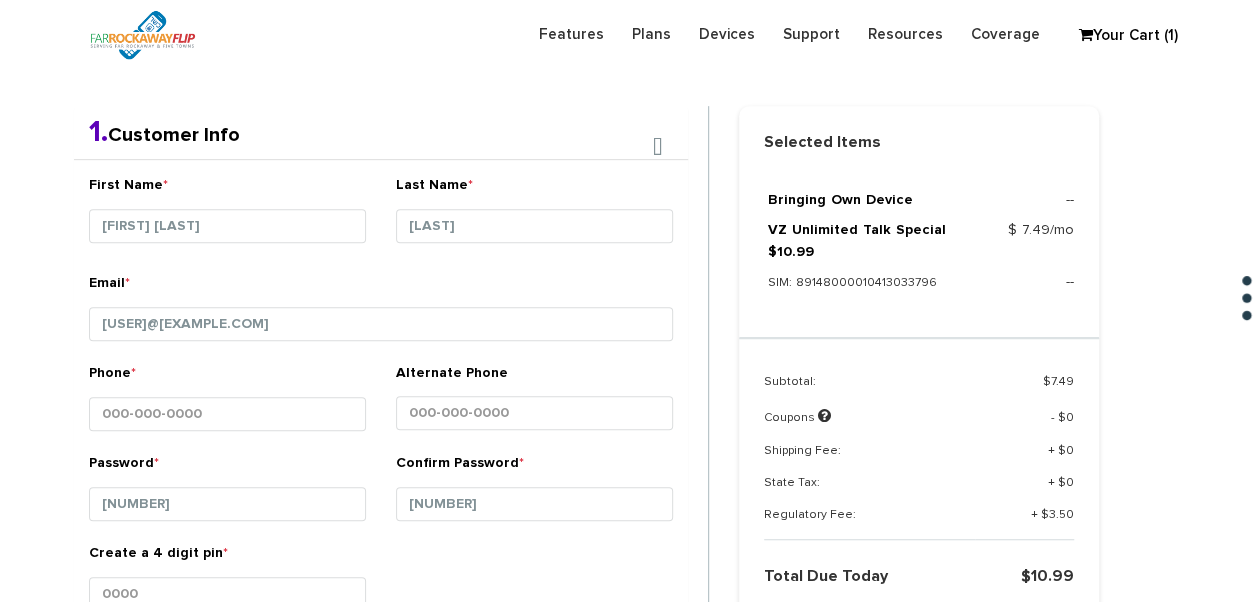 type on "1234" 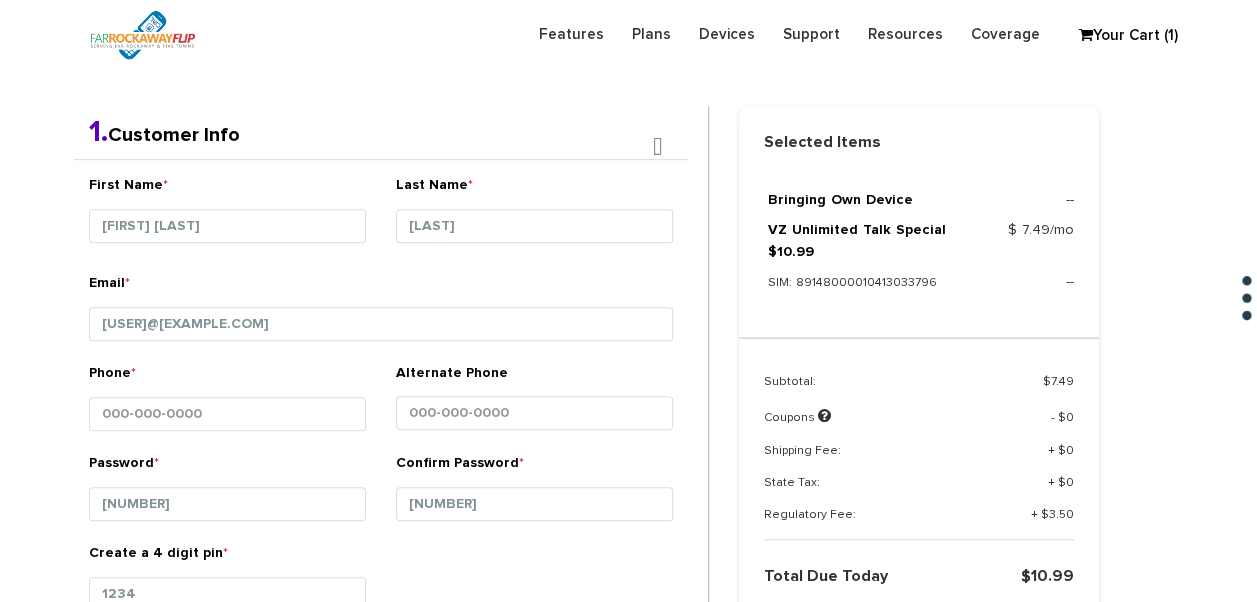 type on "Eliezer" 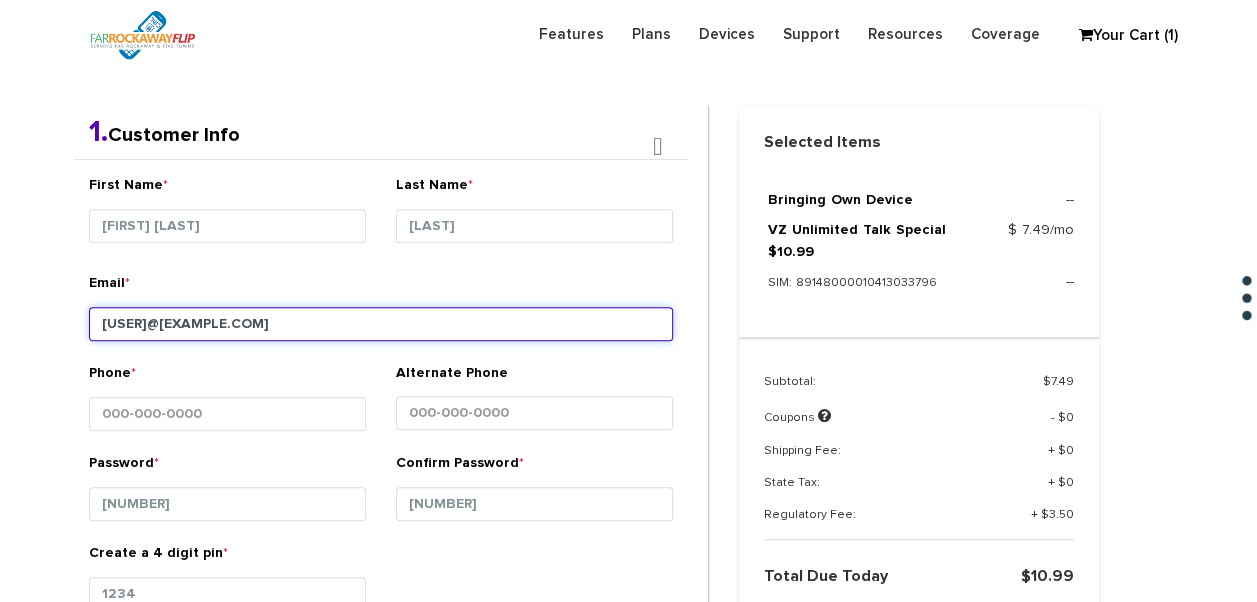 type on "11367" 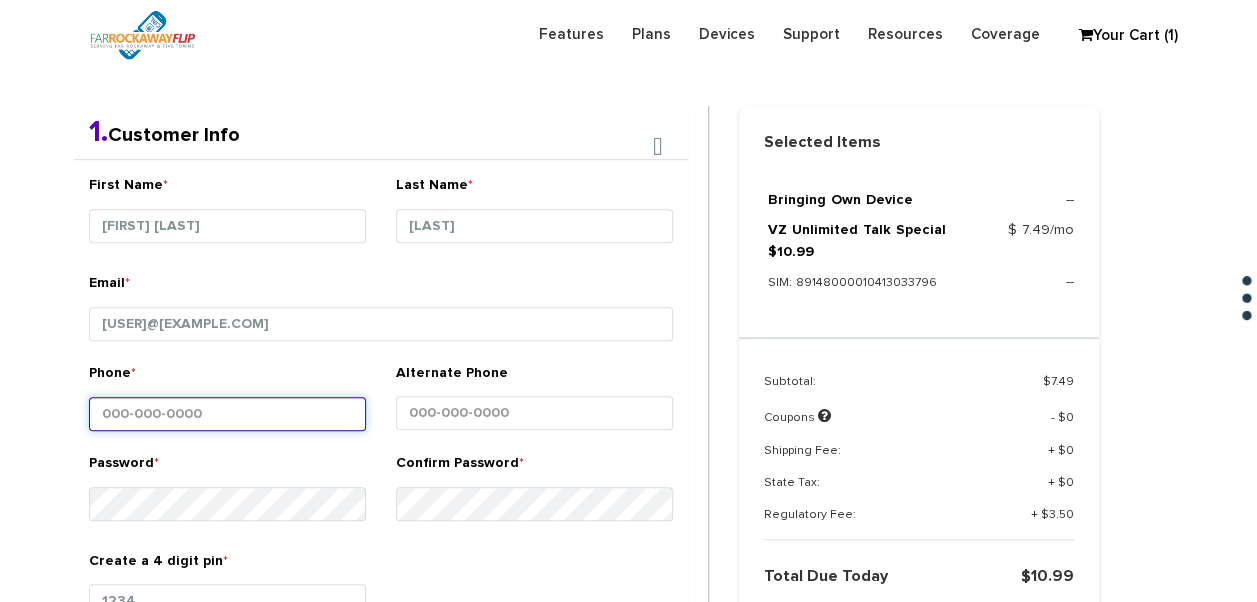 type 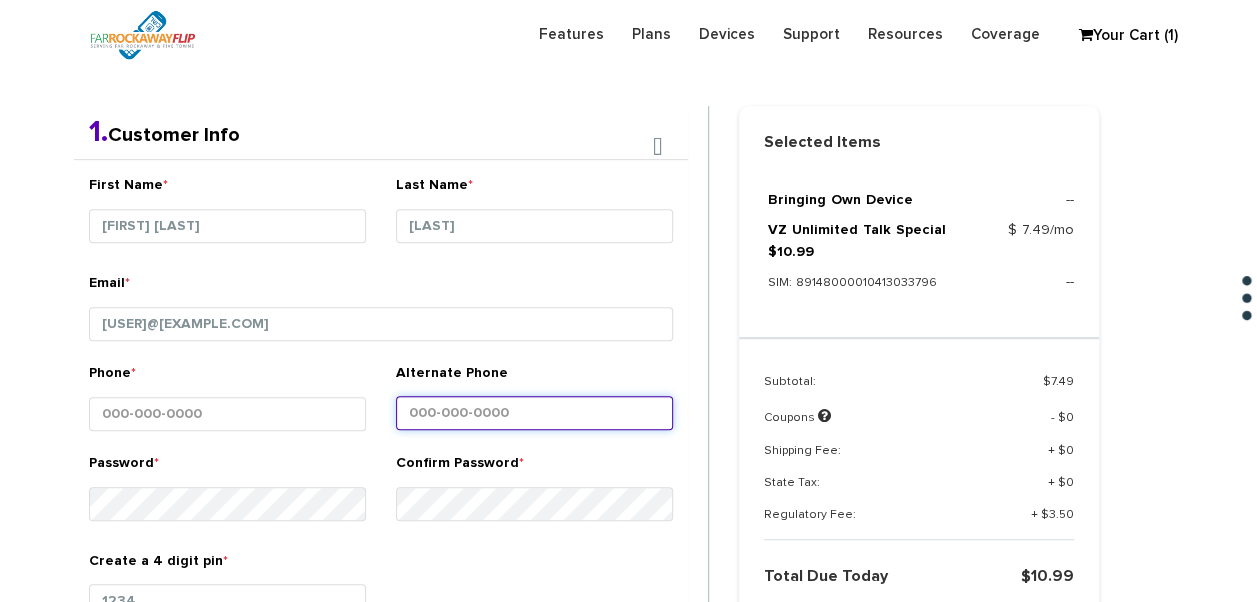 type 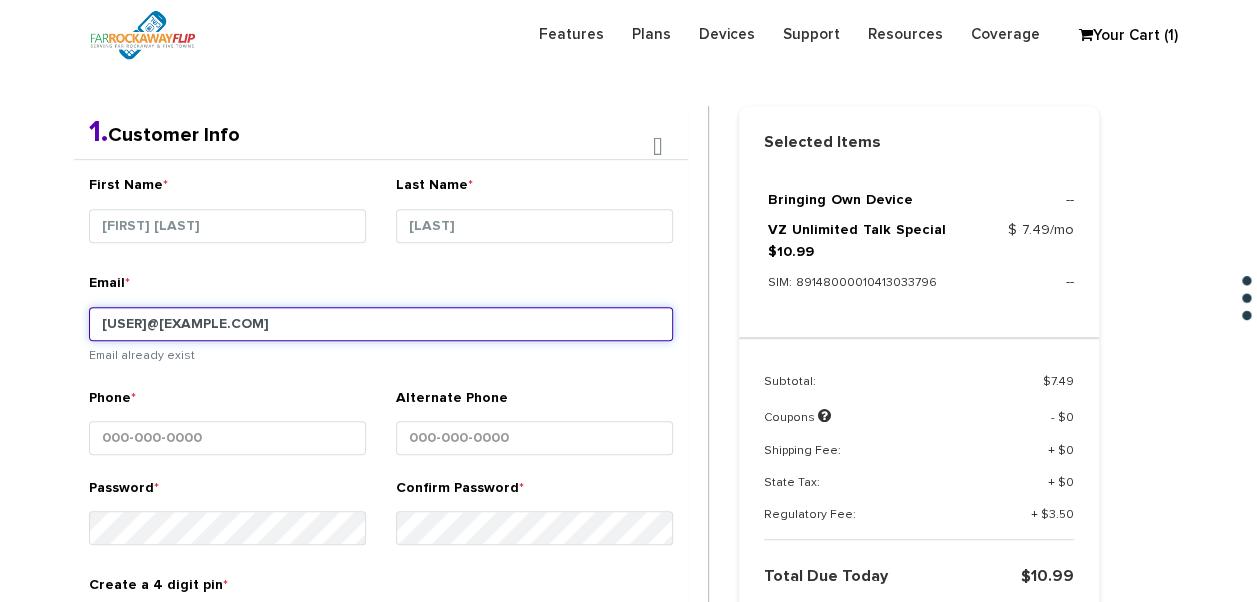 click on "tlieberman613+135@gmail.com" at bounding box center (381, 324) 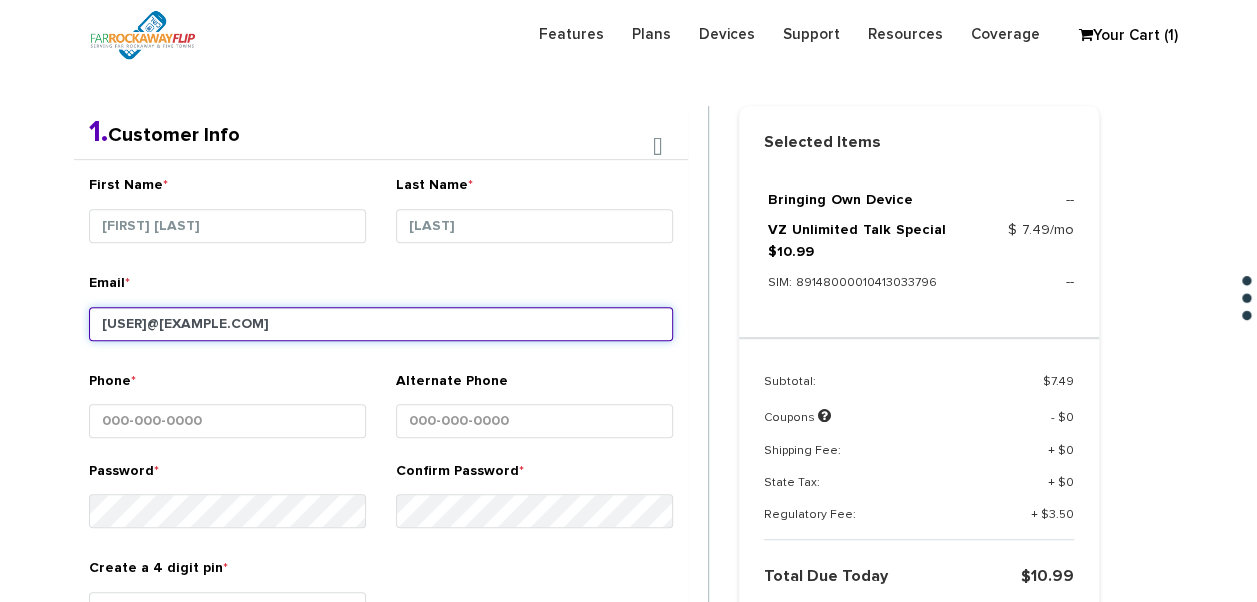 type on "tlieberman613+136@gmail.com" 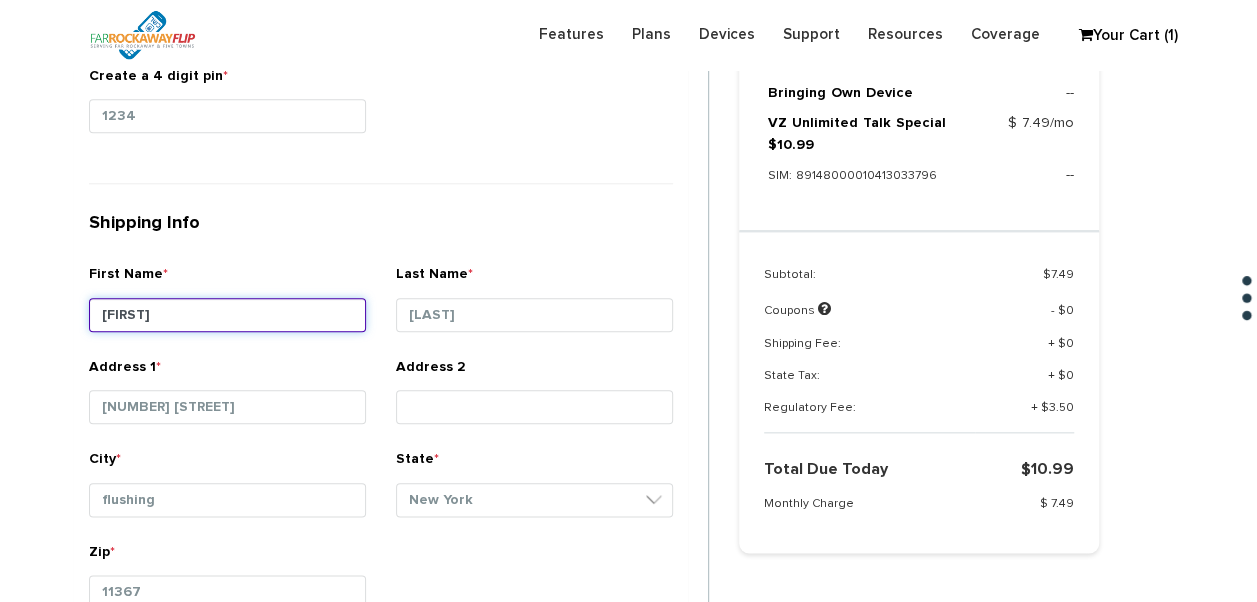 scroll, scrollTop: 930, scrollLeft: 0, axis: vertical 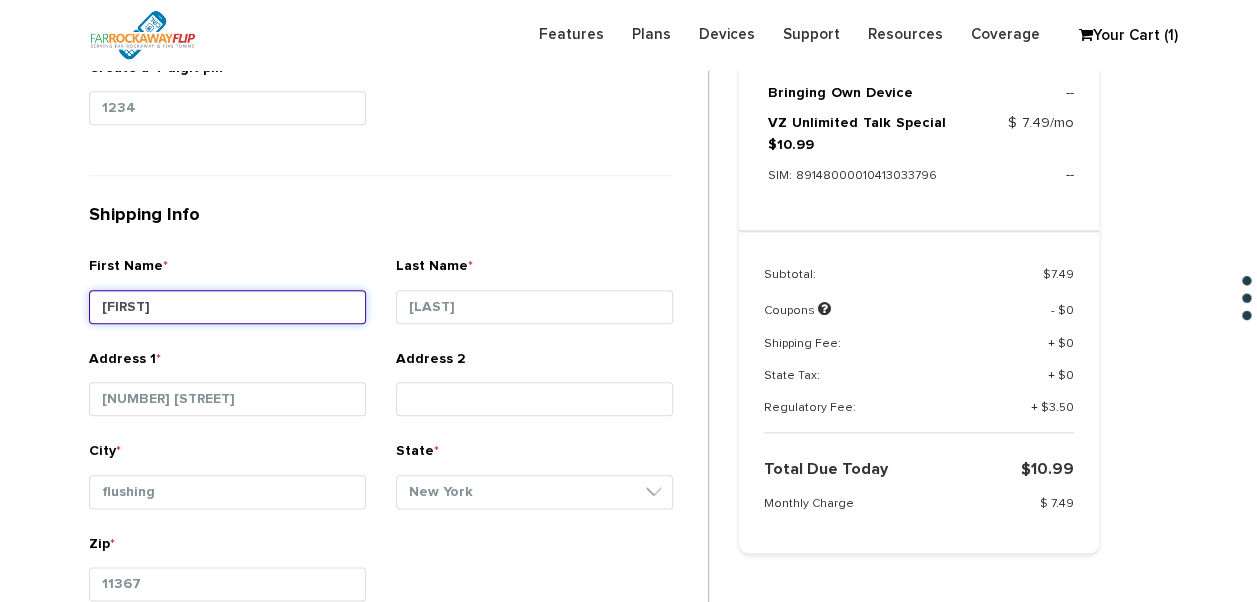 drag, startPoint x: 234, startPoint y: 308, endPoint x: 0, endPoint y: 287, distance: 234.94041 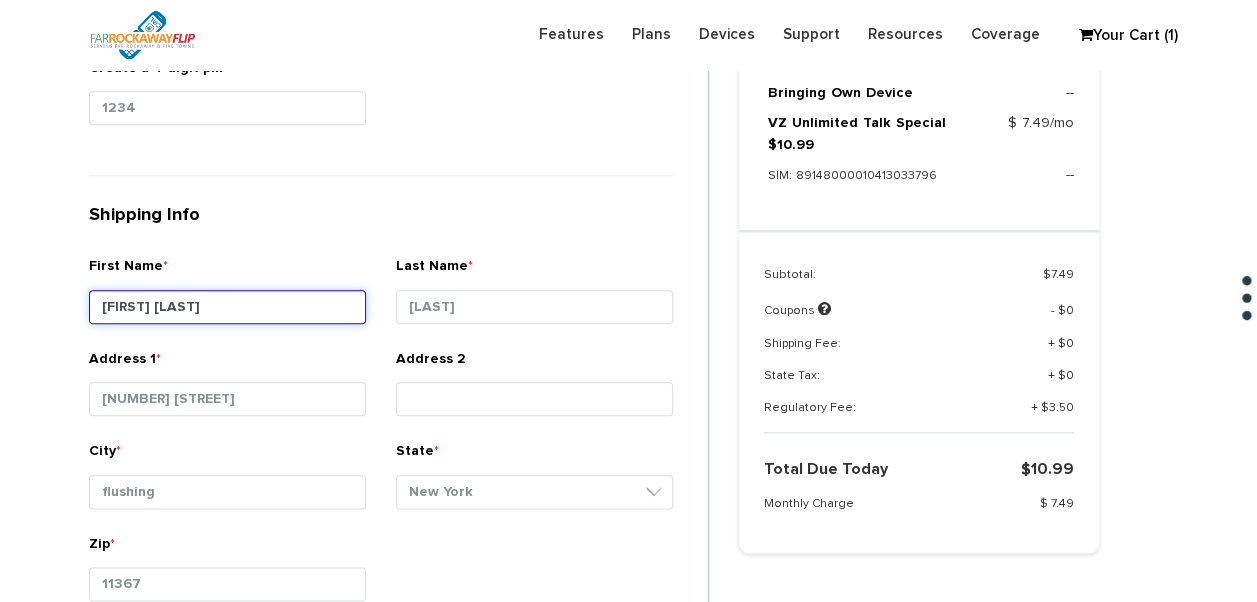 type on "Shana" 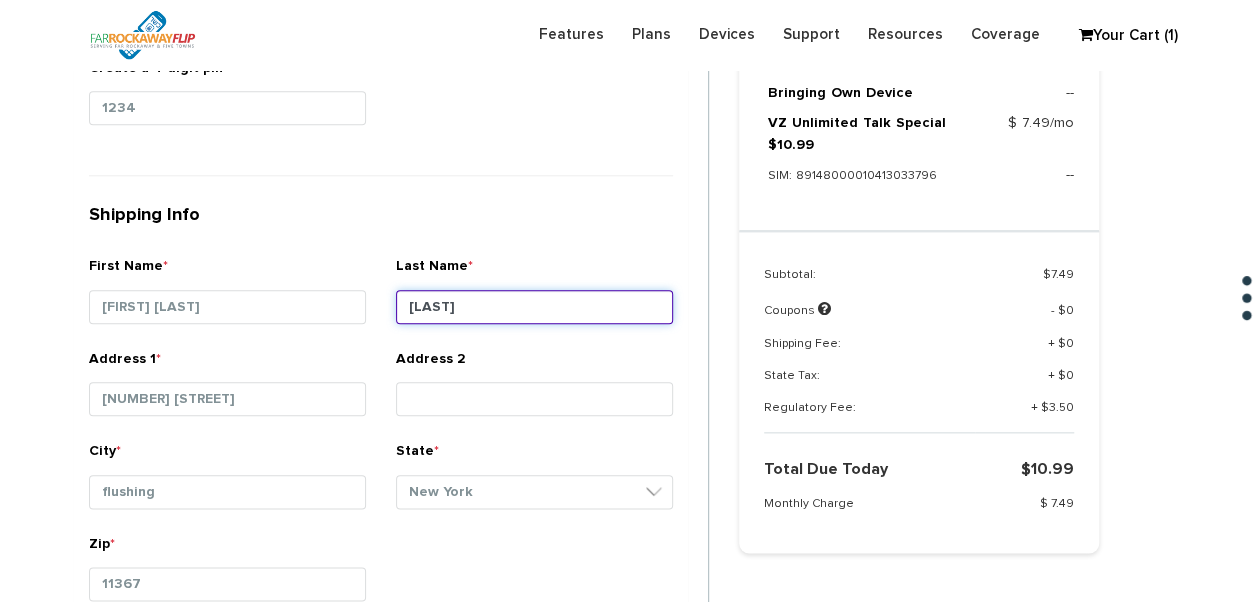 type on "Anemer" 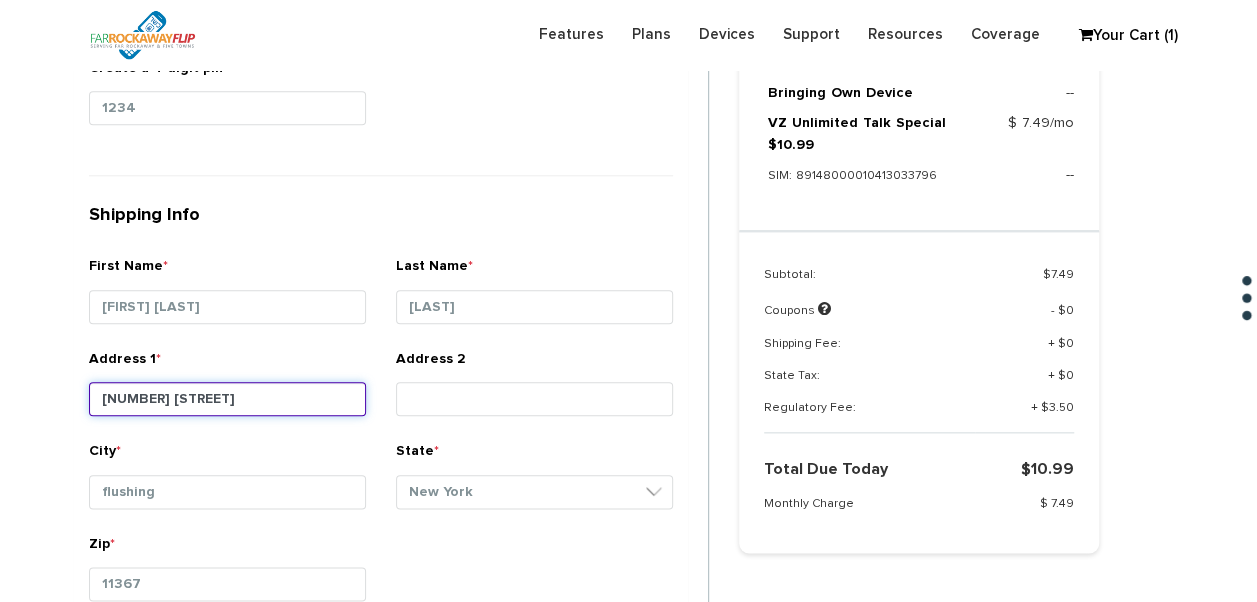 drag, startPoint x: 242, startPoint y: 388, endPoint x: 0, endPoint y: 382, distance: 242.07437 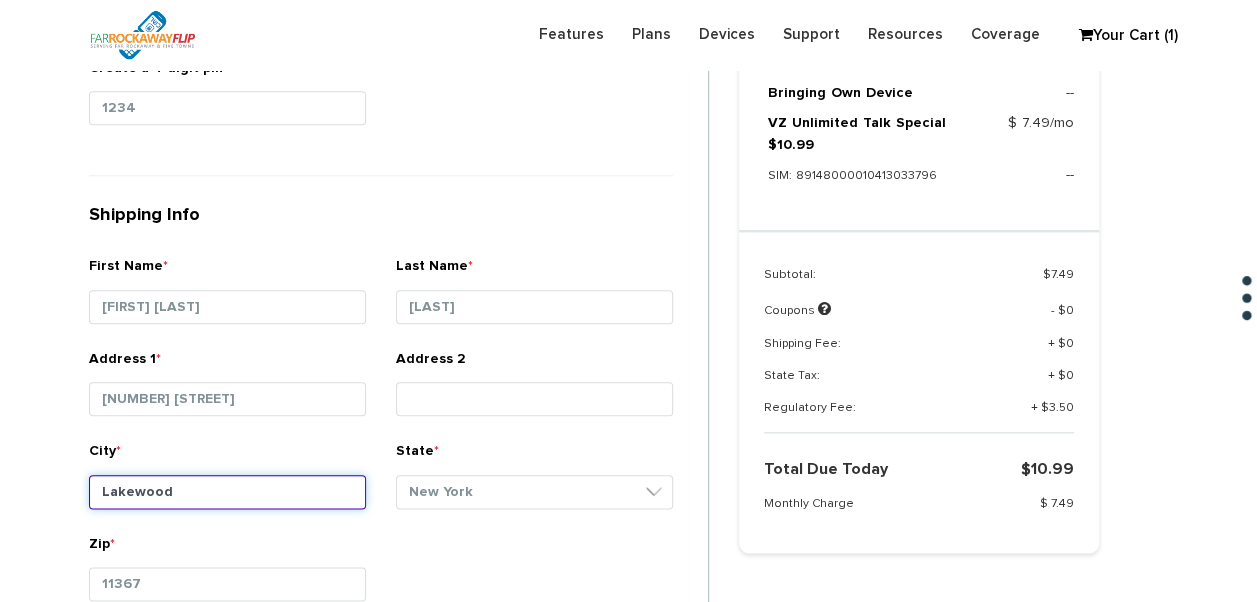 type on "Lakewood" 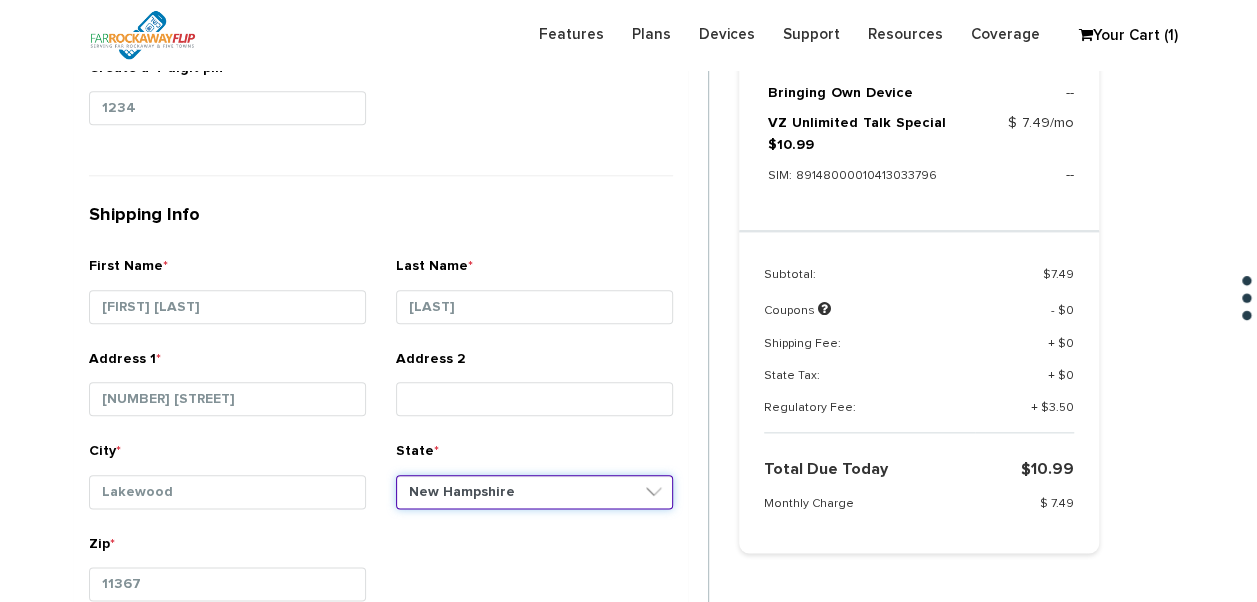 select on "NJ" 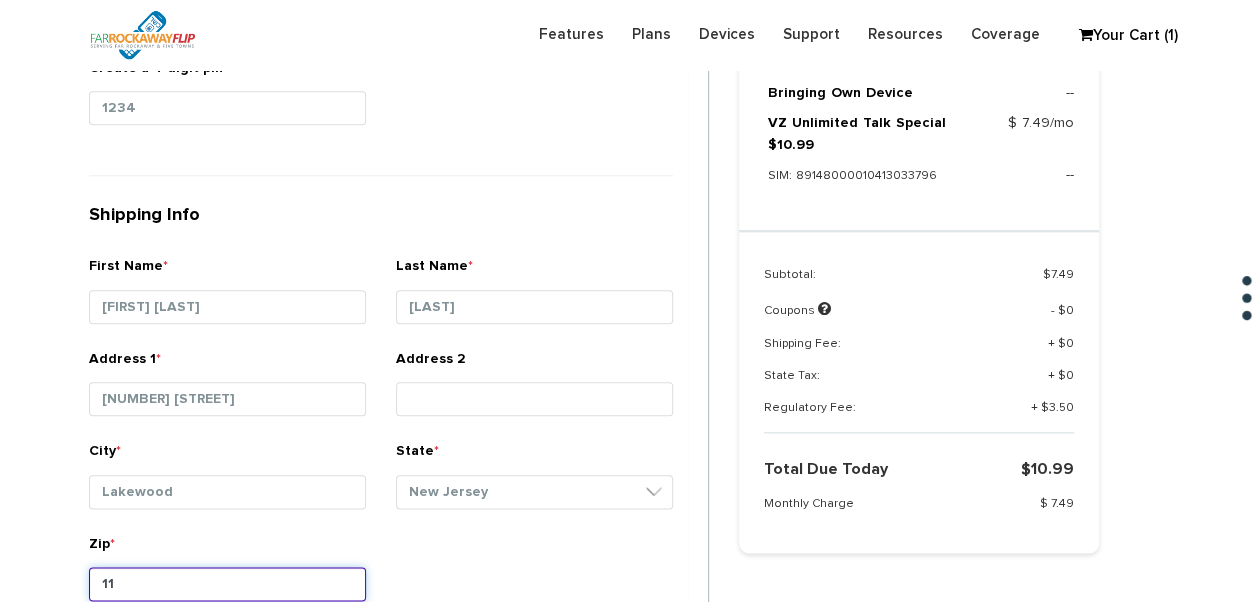 type on "1" 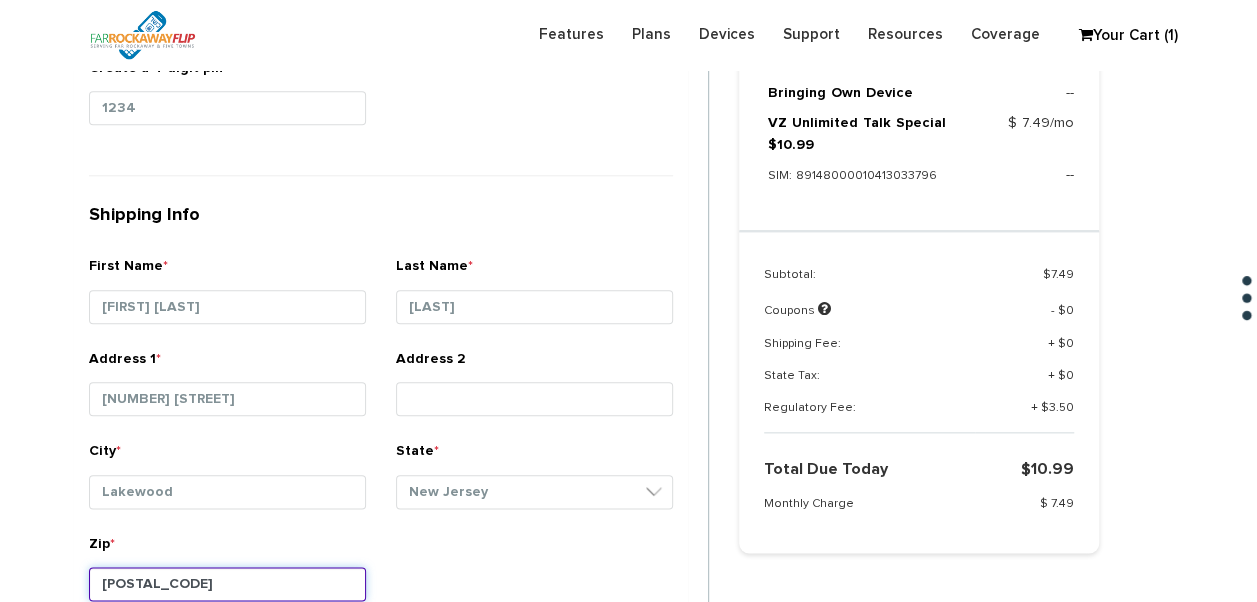 type on "08701" 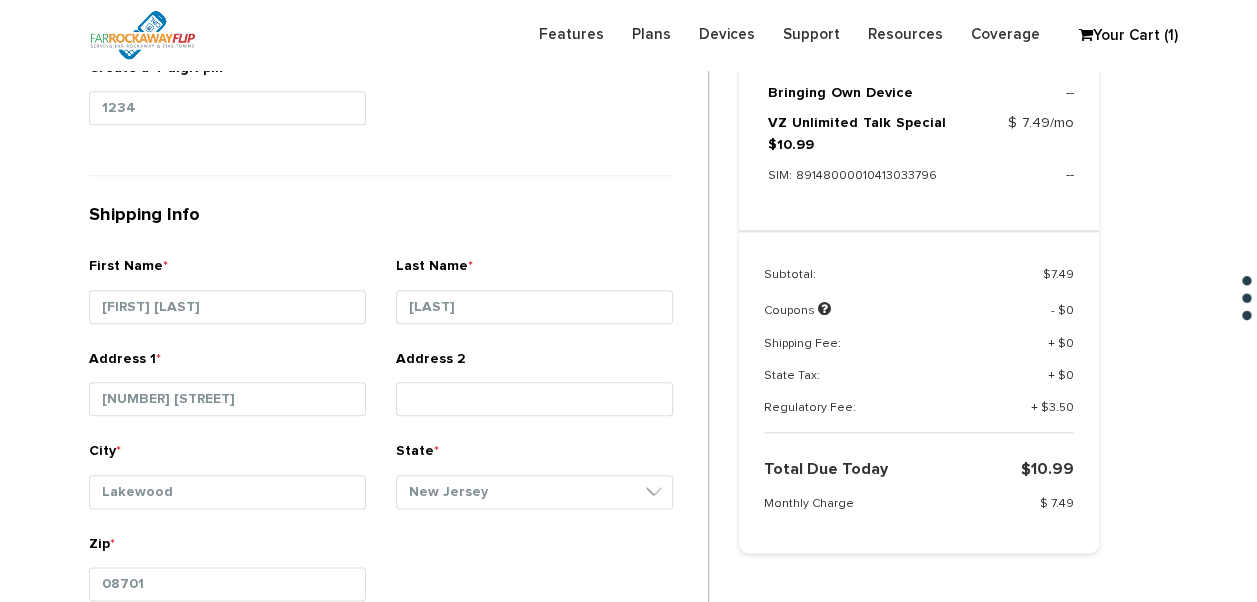 type 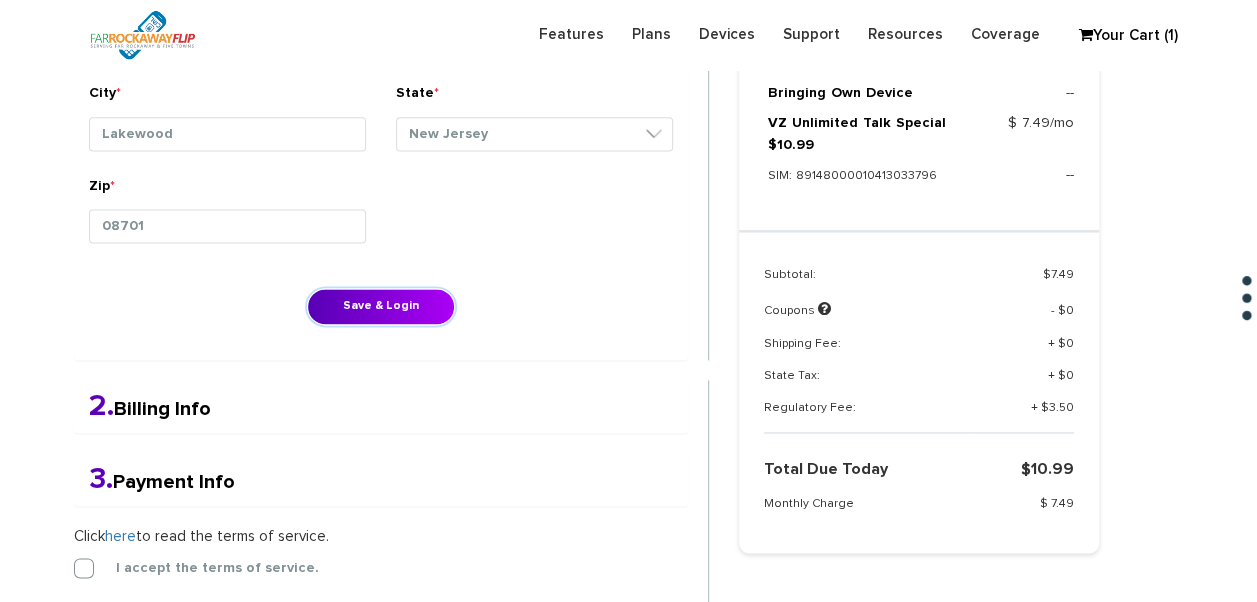 click on "Save & Login" at bounding box center [381, 306] 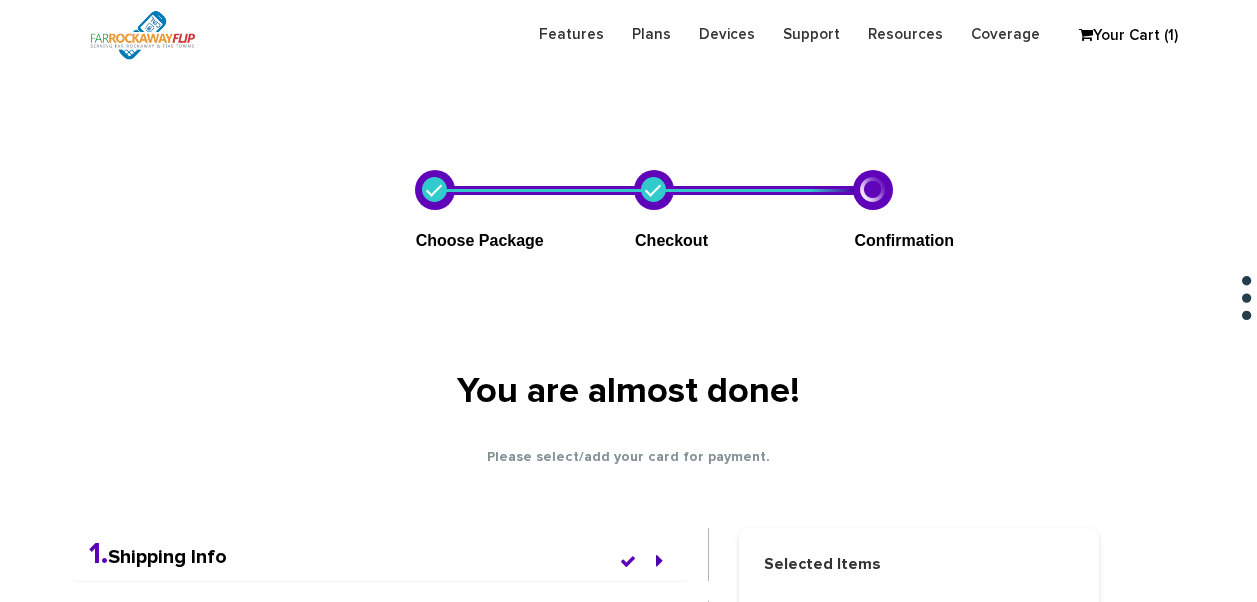 scroll, scrollTop: 518, scrollLeft: 0, axis: vertical 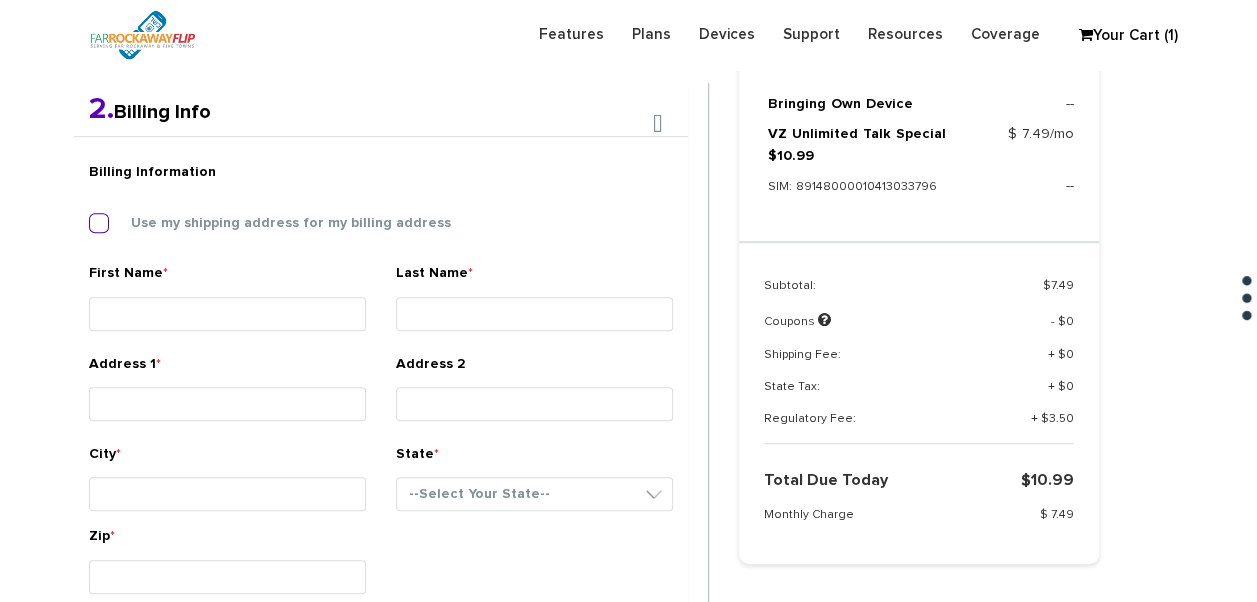 click on "Use my shipping address for my billing address" at bounding box center [276, 223] 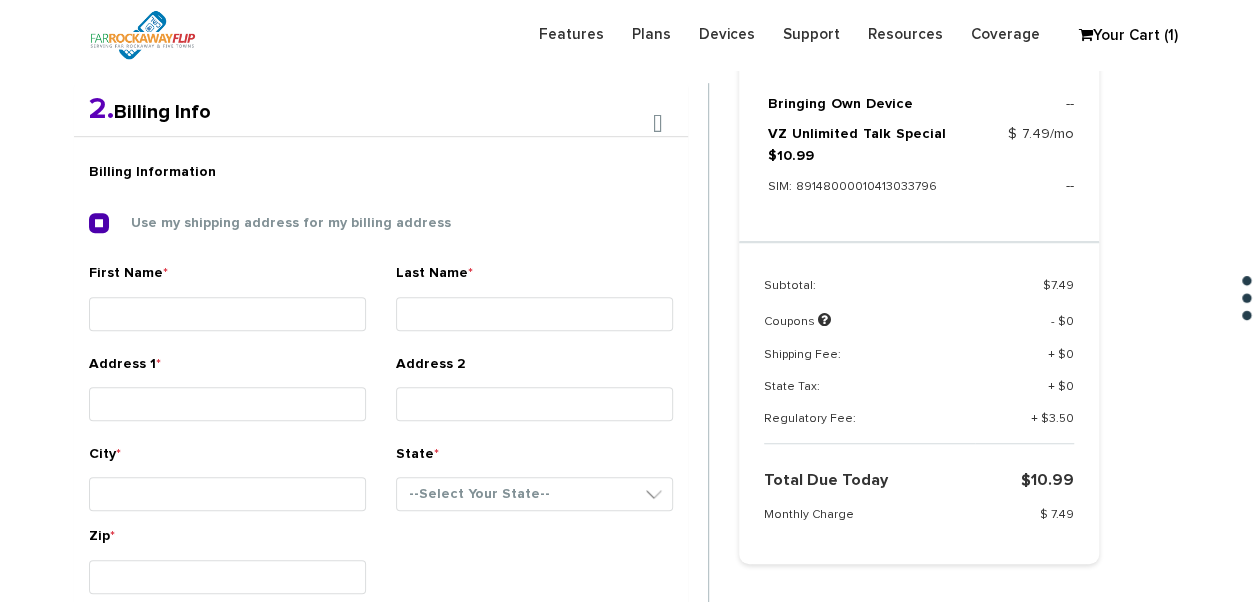 type on "[FIRST] [LAST]" 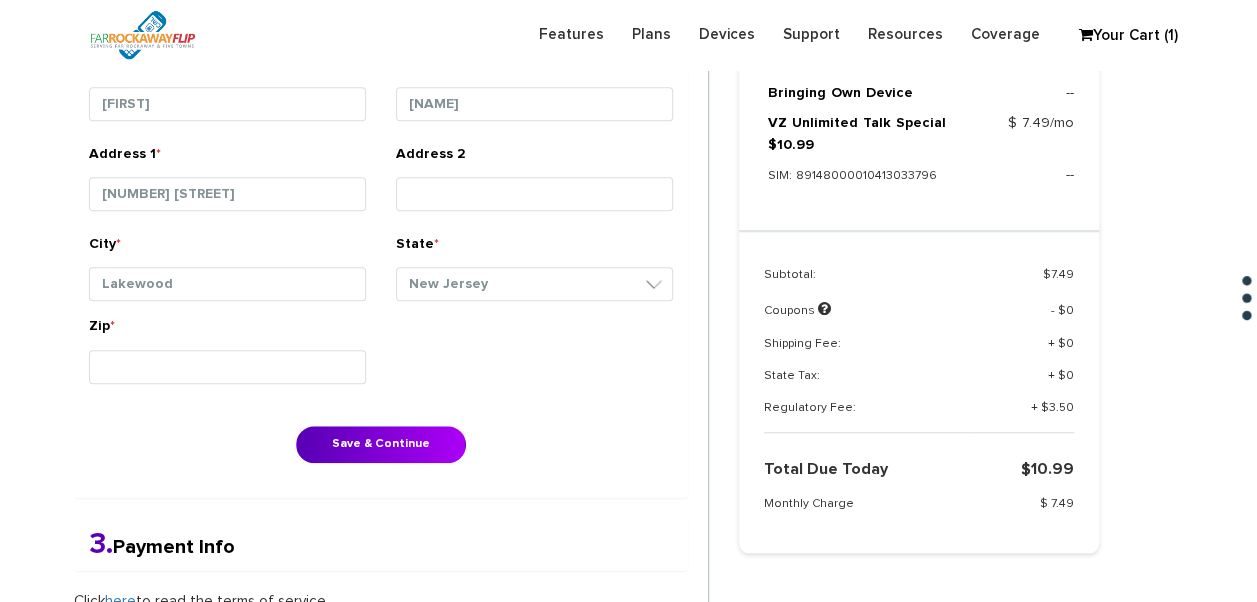 scroll, scrollTop: 818, scrollLeft: 0, axis: vertical 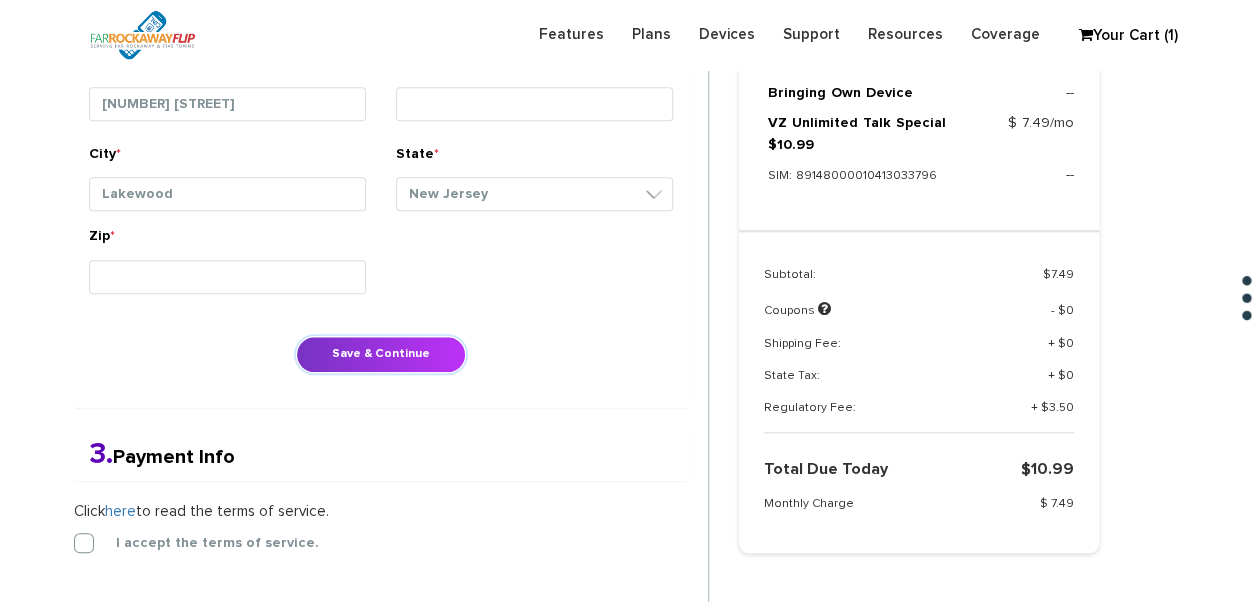 click on "Save & Continue" at bounding box center [381, 354] 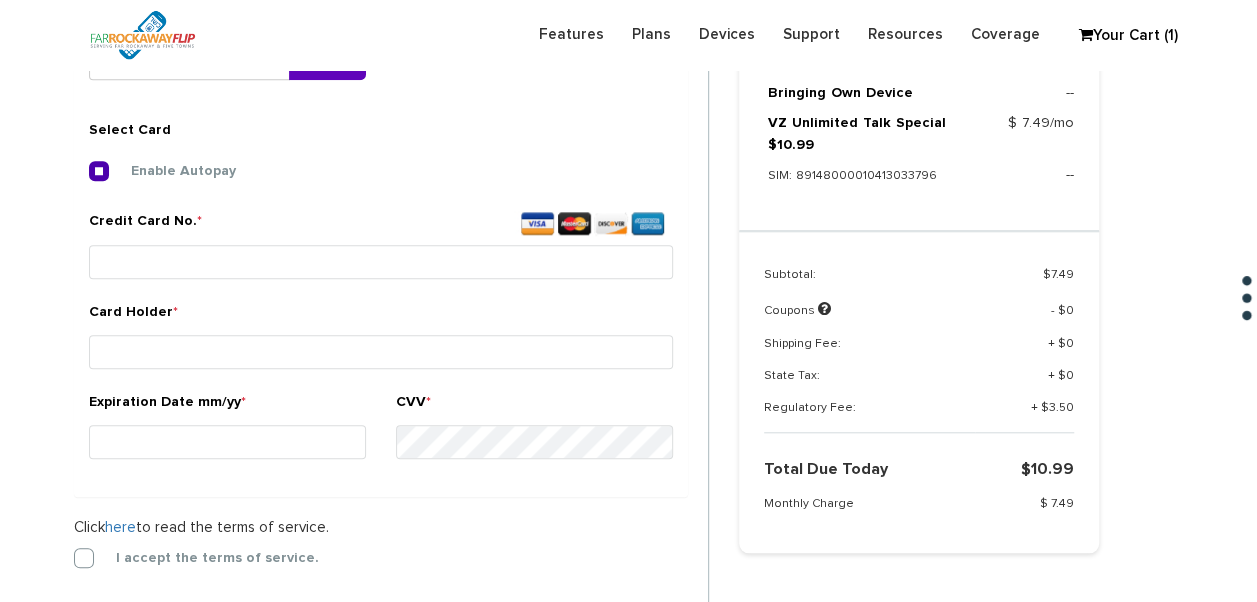 scroll, scrollTop: 744, scrollLeft: 0, axis: vertical 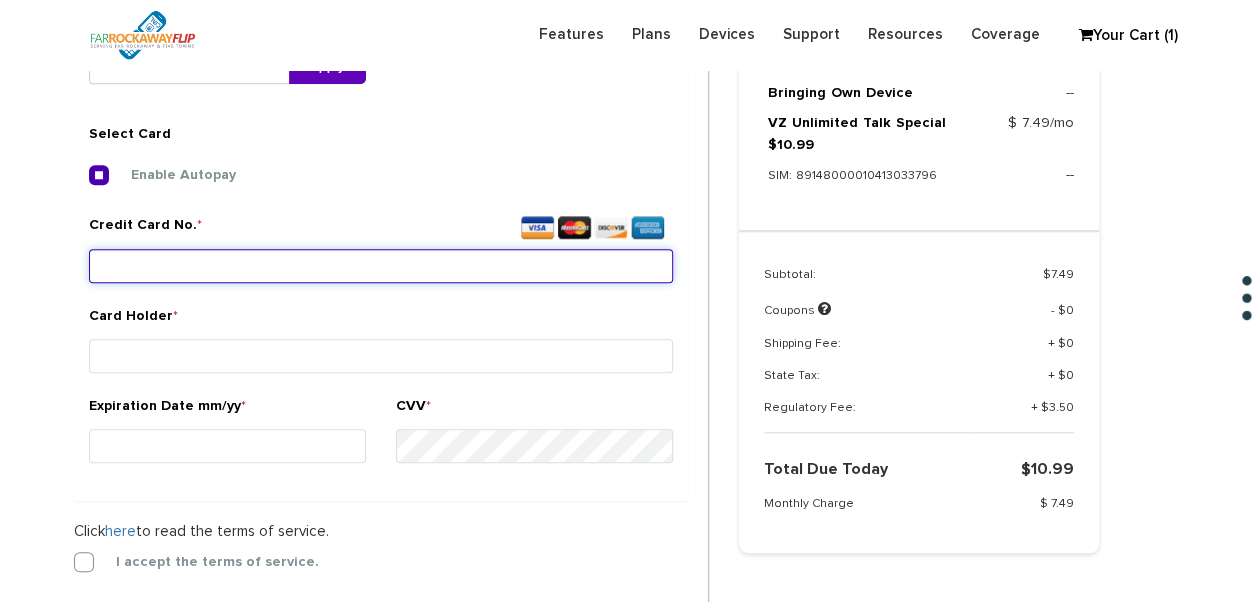 paste on "4147 2024 9278 4283" 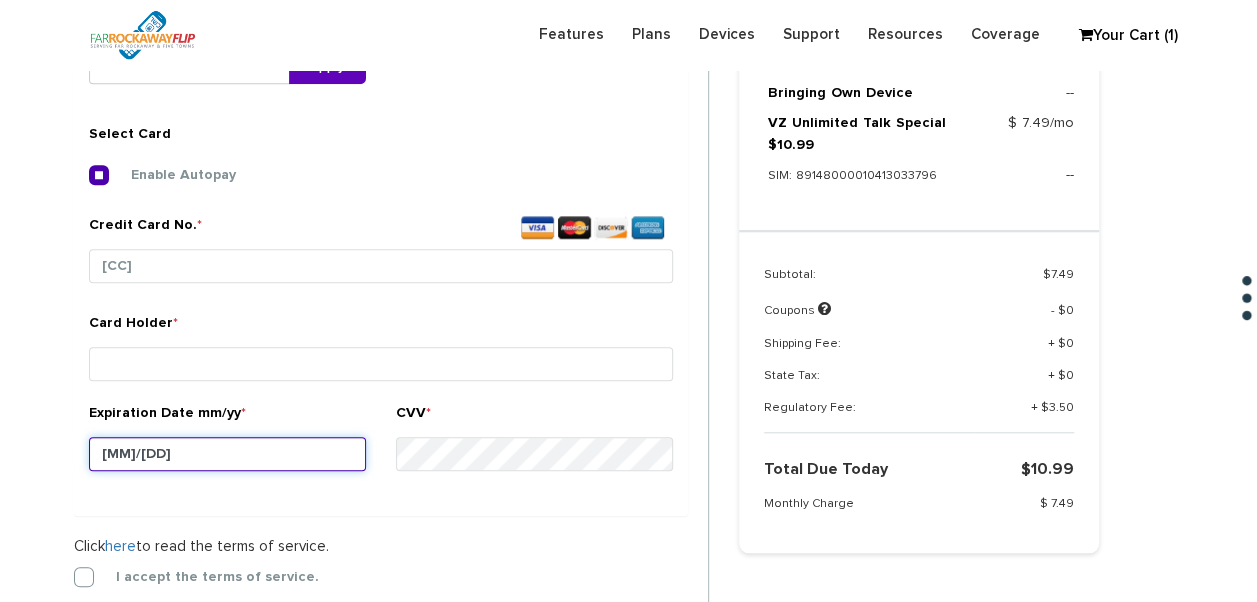 click on "08/26" at bounding box center (227, 454) 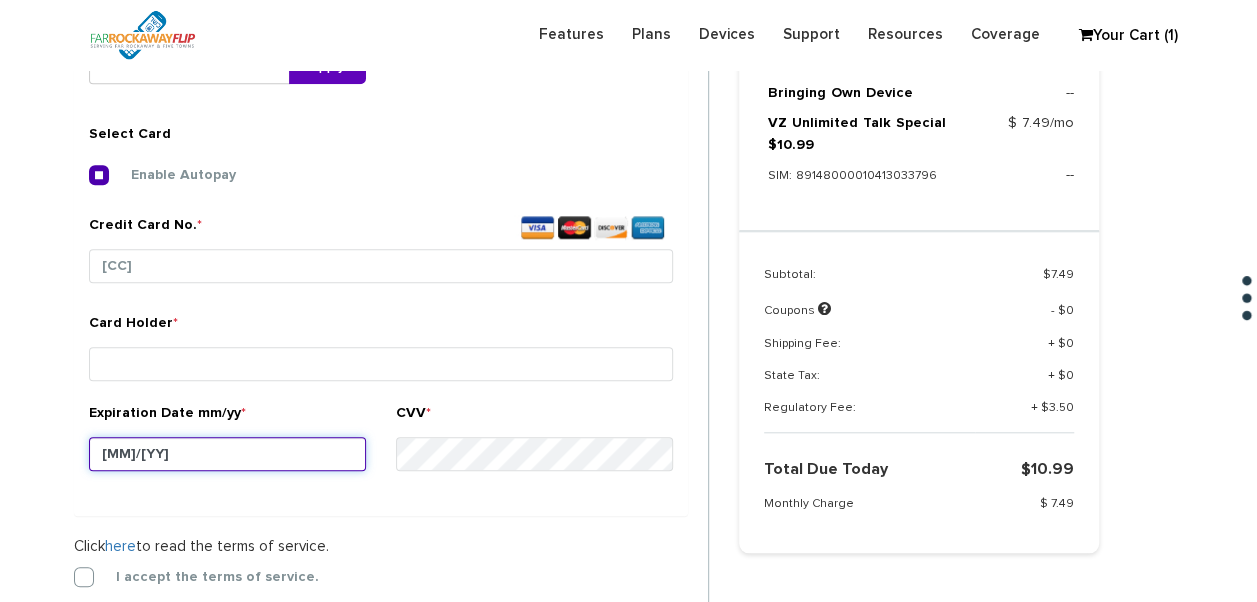 type on "06/26" 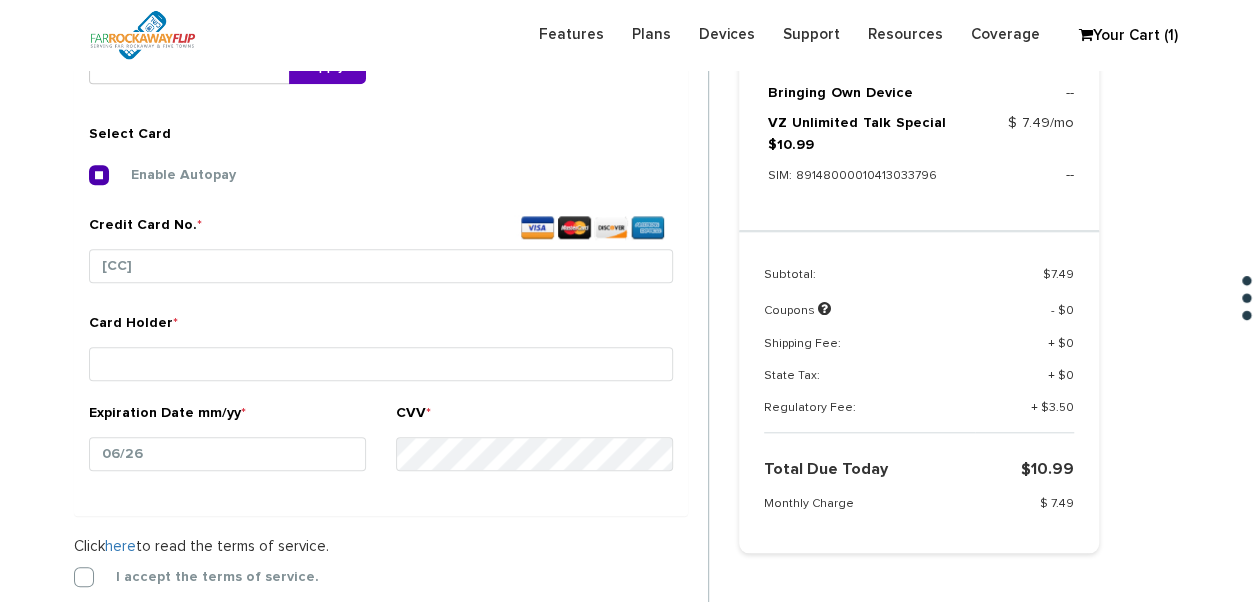 click on "Card Holder  *" at bounding box center [381, 350] 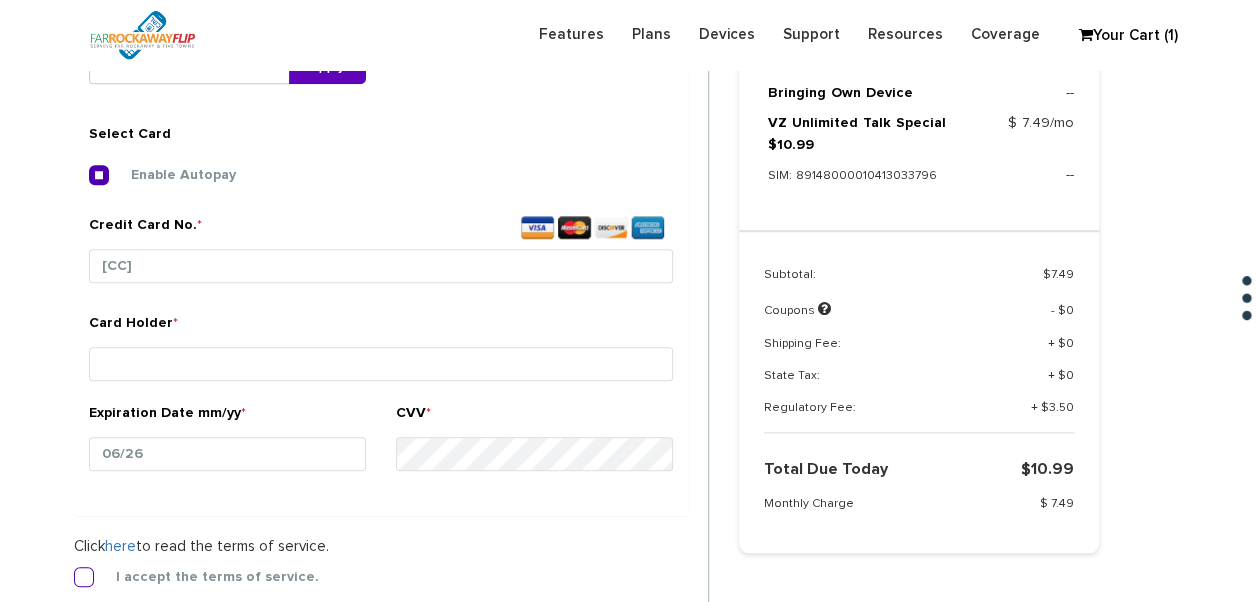 click on "I accept the terms of service." at bounding box center [202, 577] 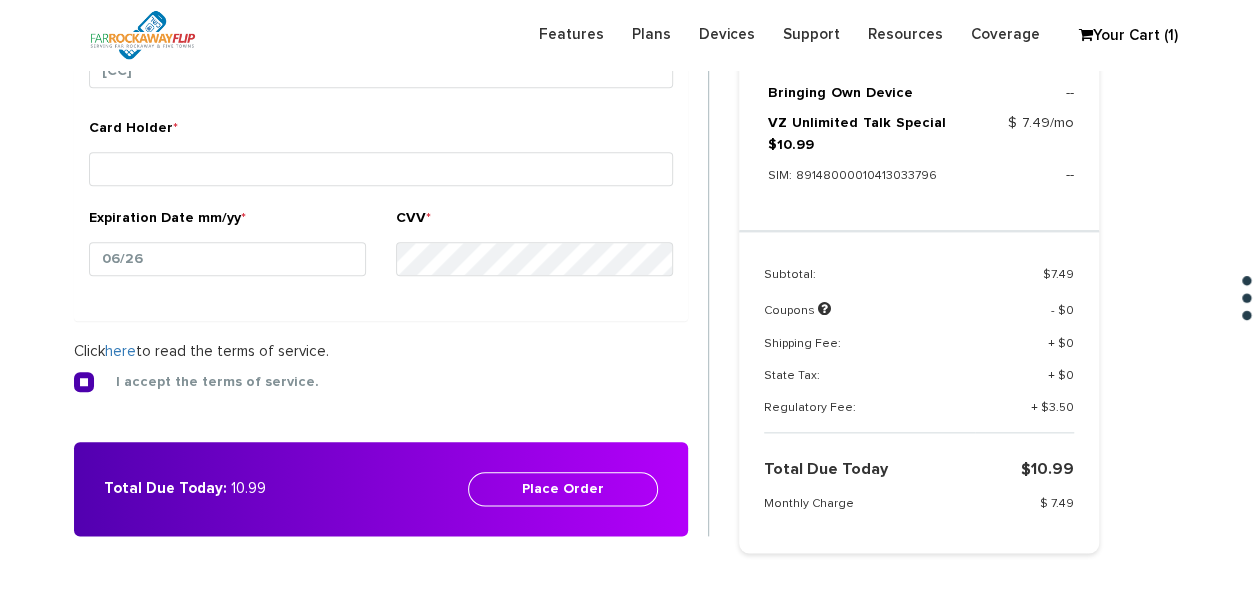 scroll, scrollTop: 844, scrollLeft: 0, axis: vertical 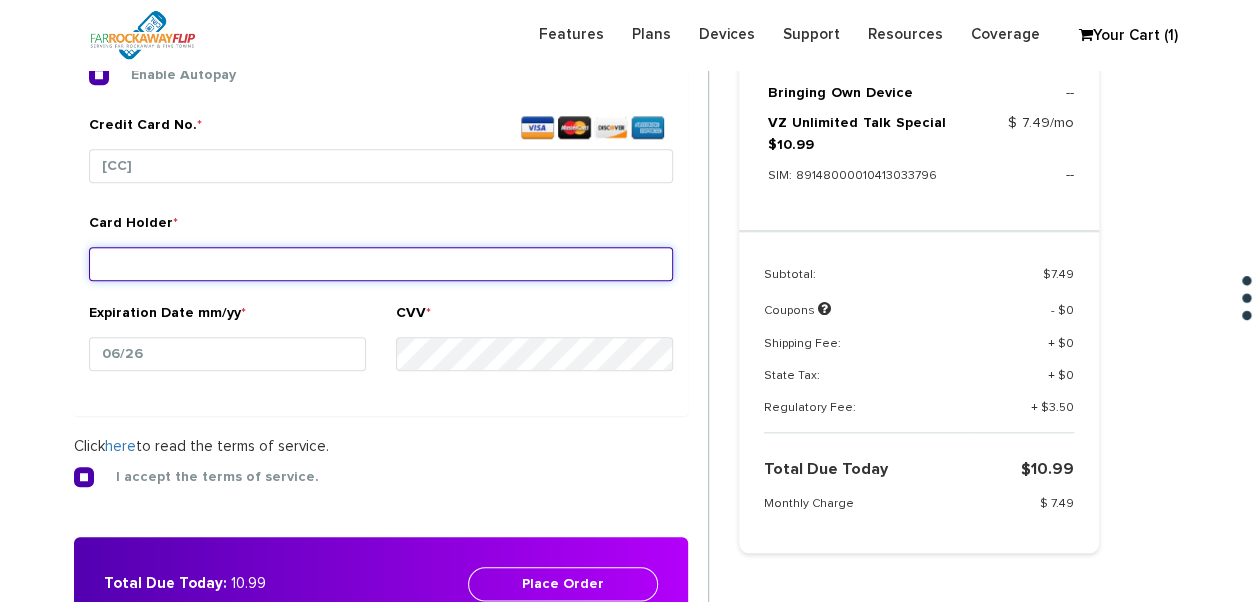 click on "Card Holder  *" at bounding box center (381, 264) 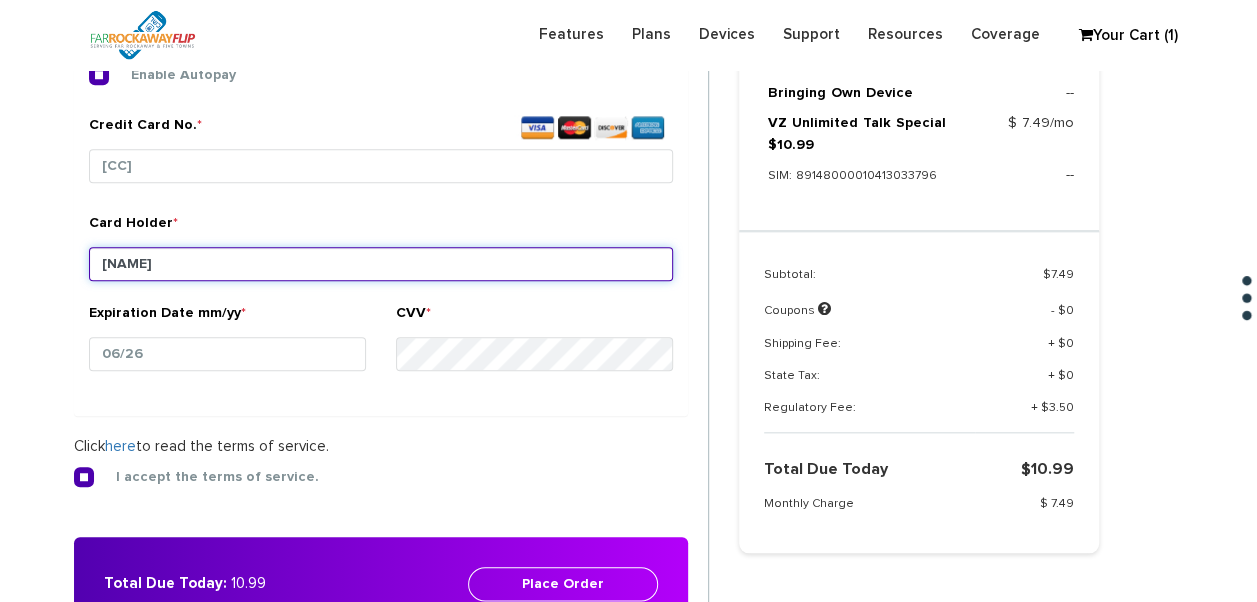 type on "anemer" 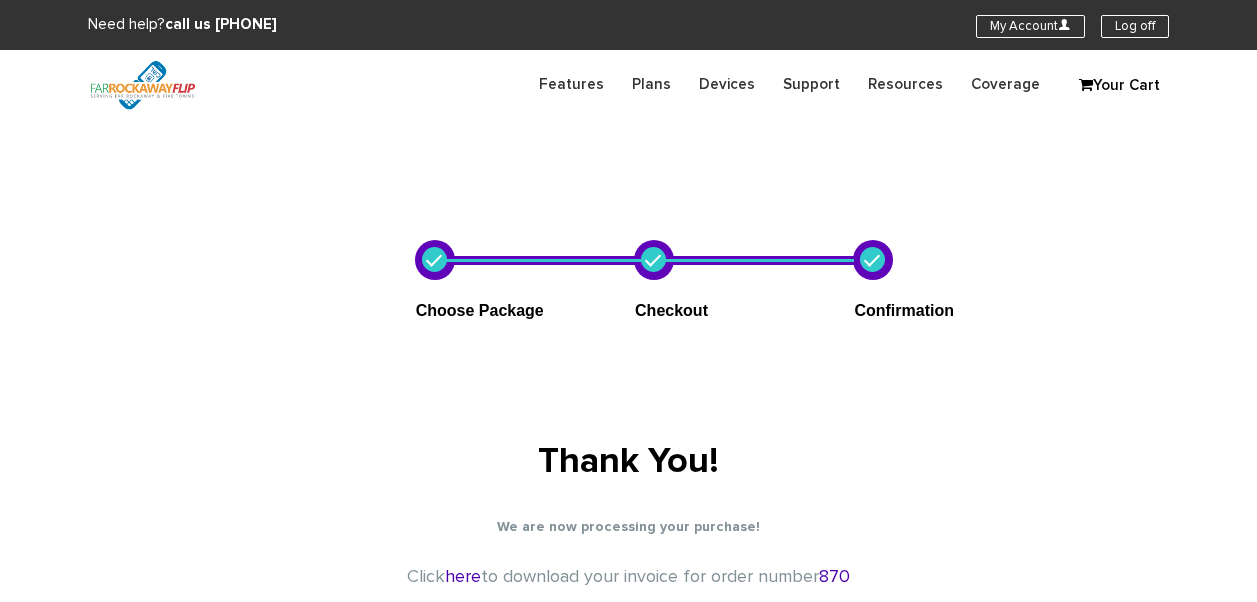 scroll, scrollTop: 0, scrollLeft: 0, axis: both 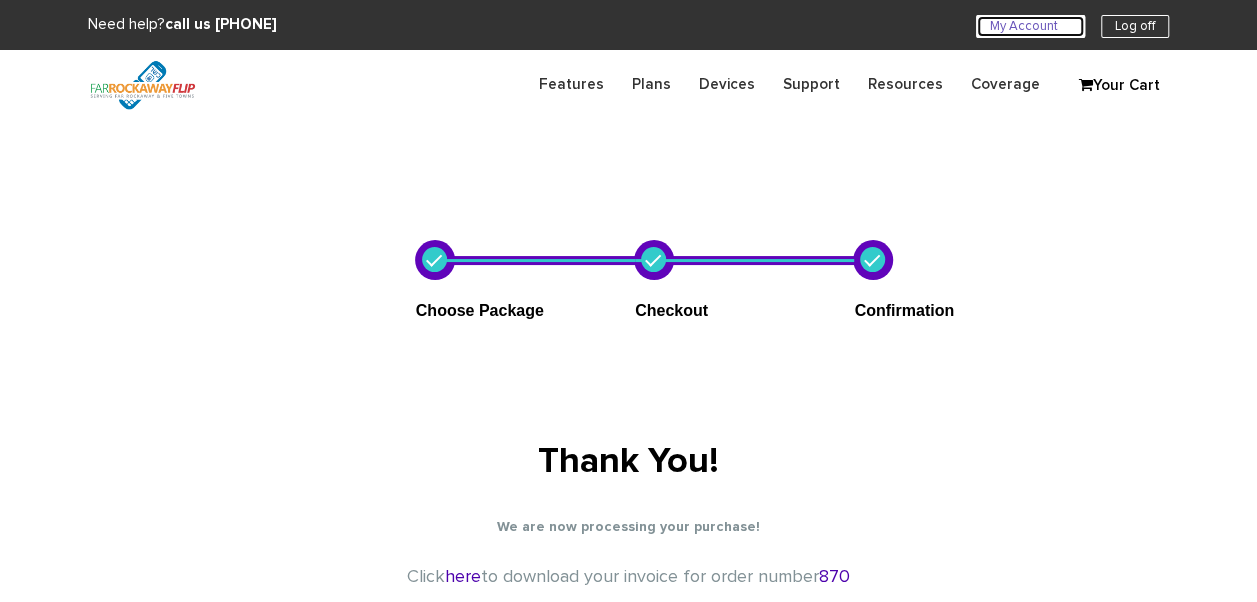 click on "My Account  U" at bounding box center (1030, 26) 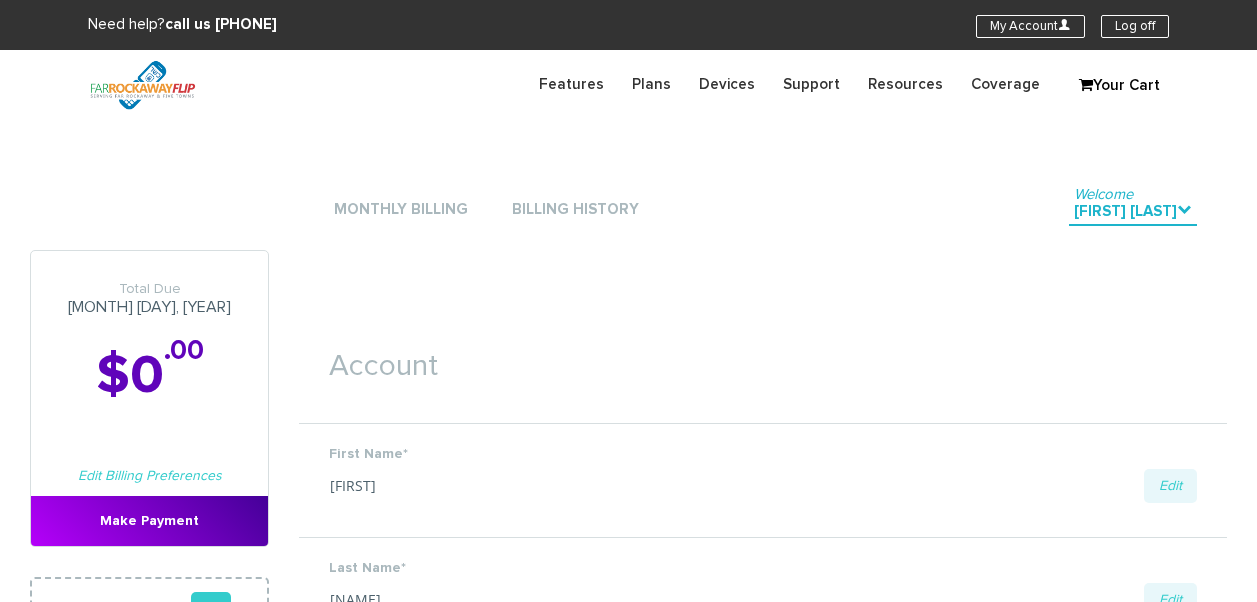 scroll, scrollTop: 0, scrollLeft: 0, axis: both 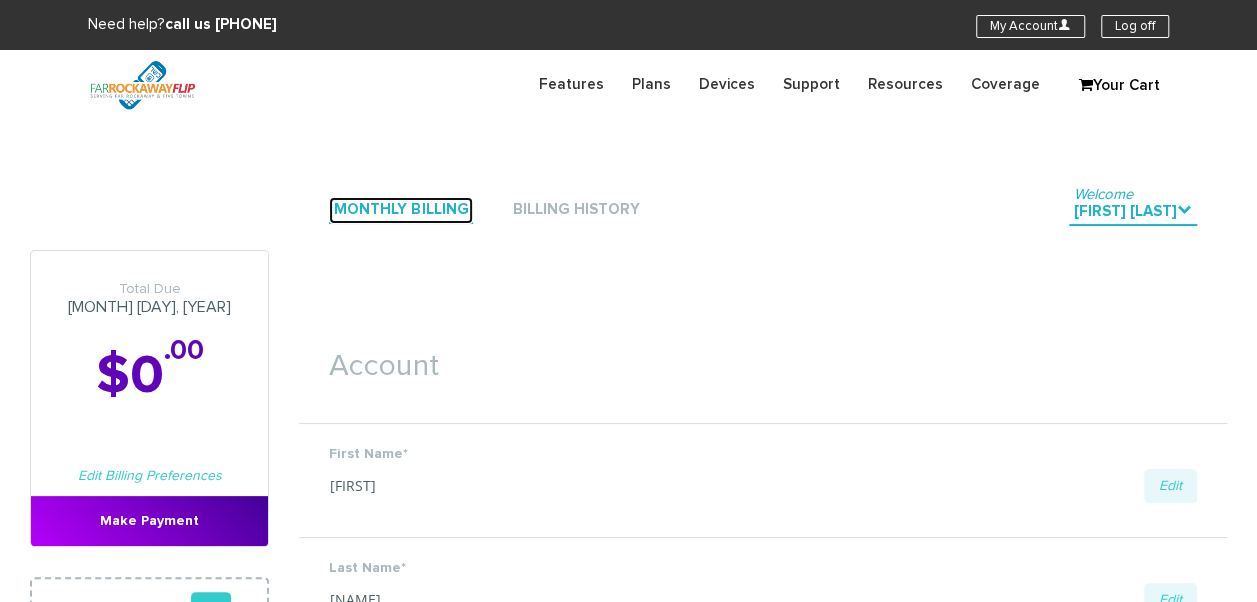 click on "Monthly Billing" at bounding box center (401, 210) 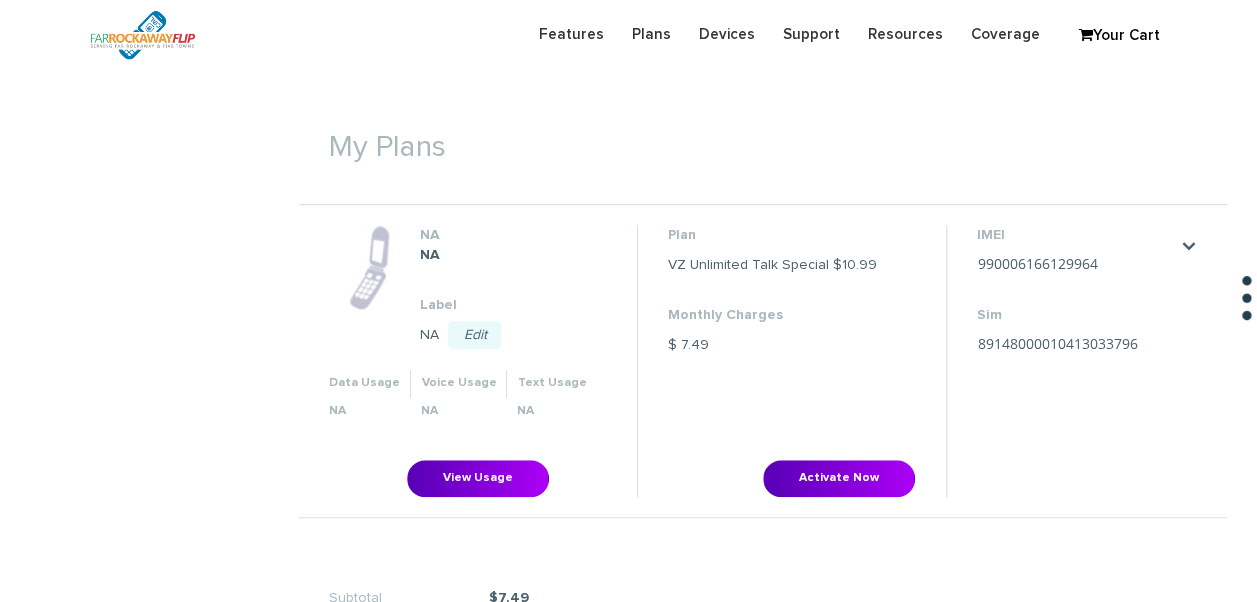 scroll, scrollTop: 700, scrollLeft: 0, axis: vertical 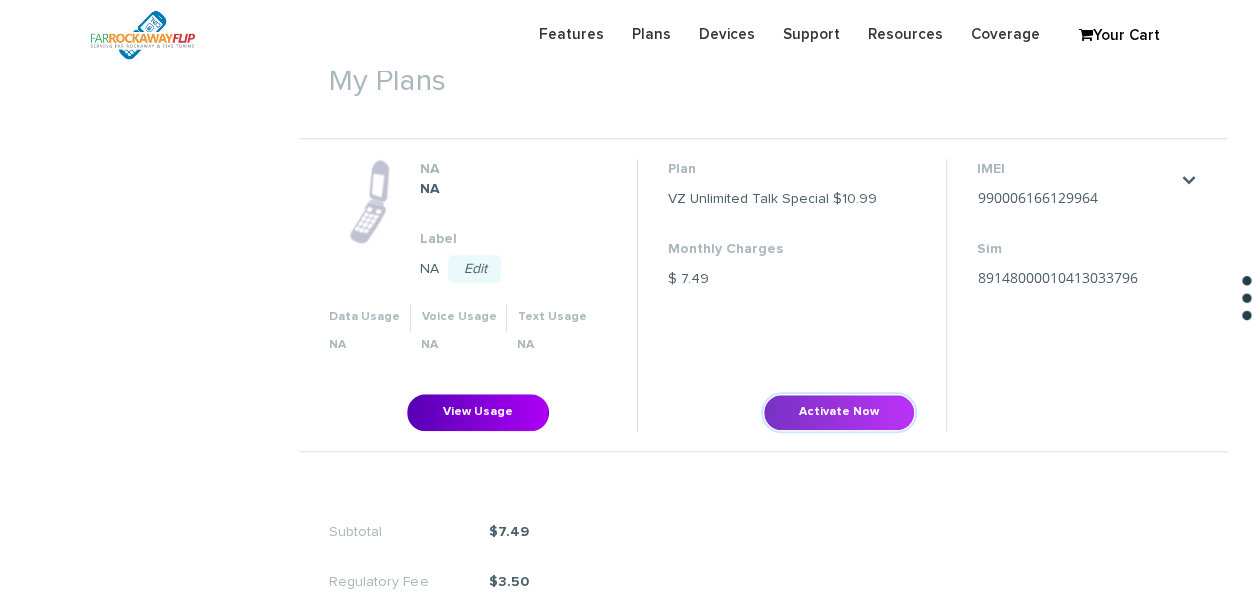 click on "Activate Now" at bounding box center [839, 412] 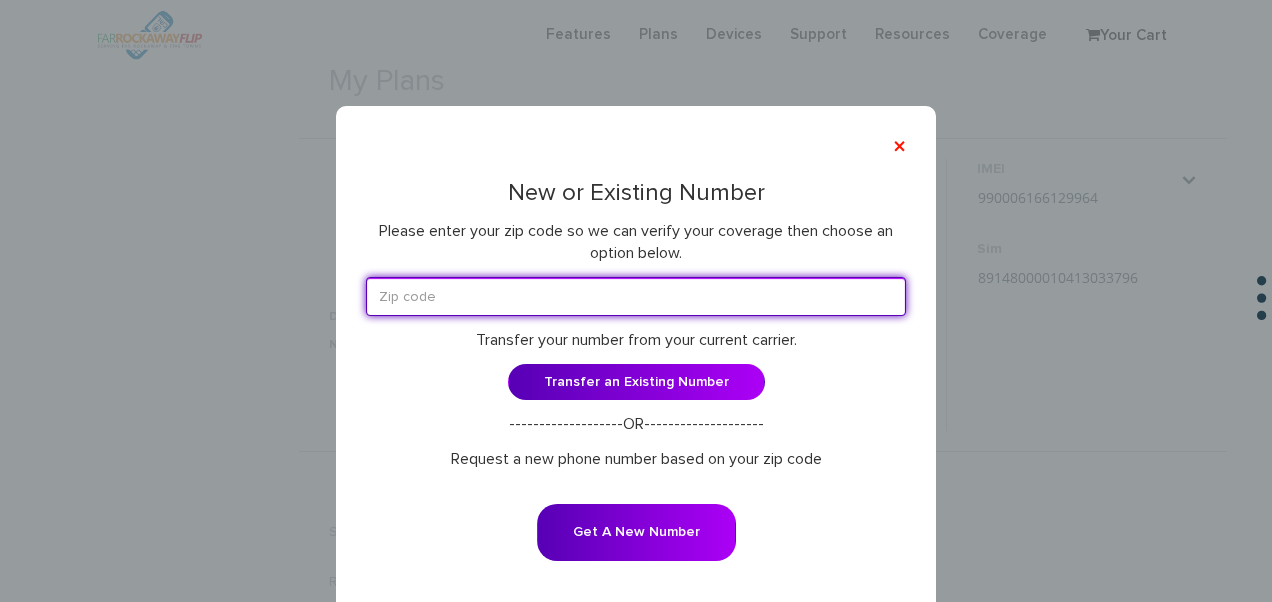 click at bounding box center (636, 296) 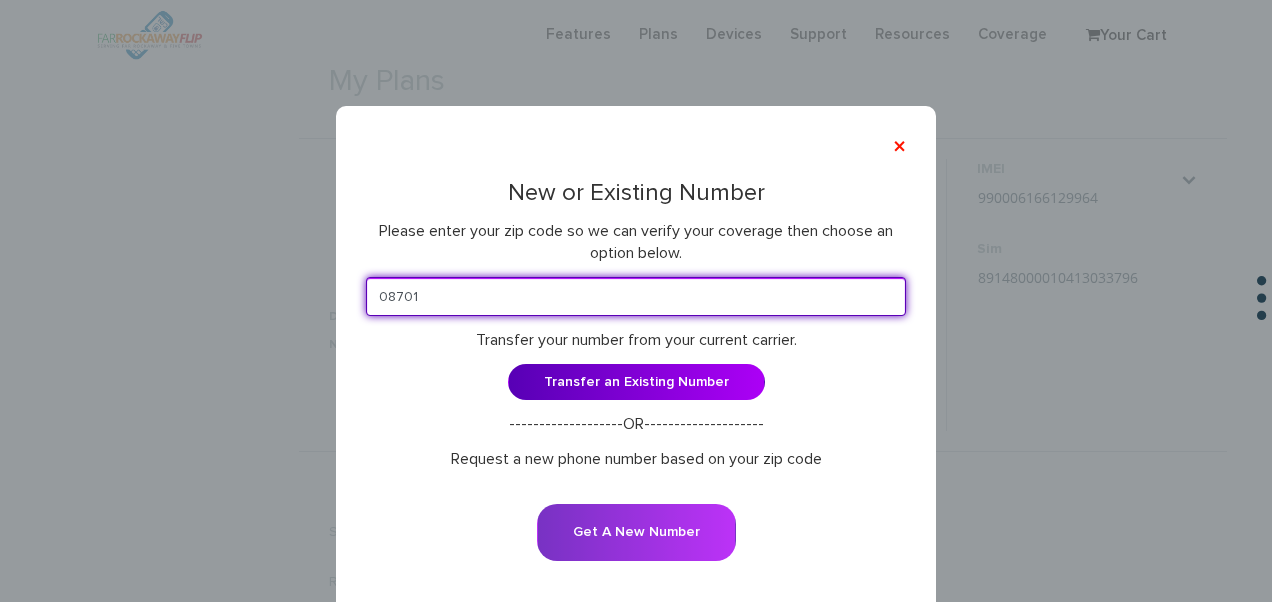 type on "08701" 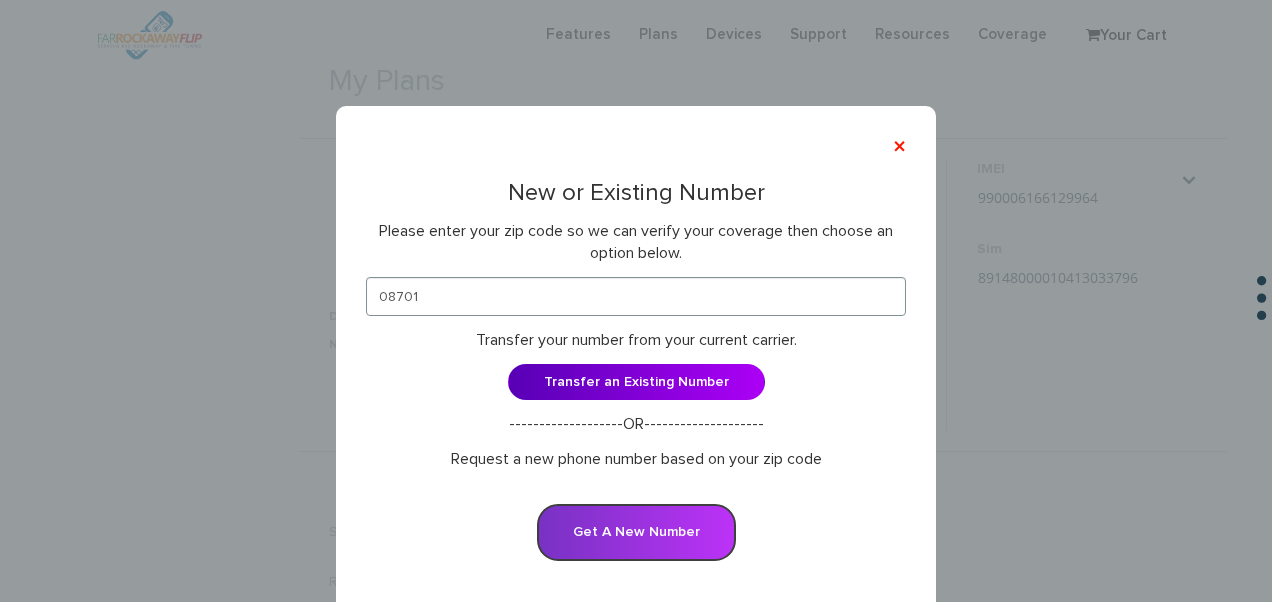 click on "Get A New Number" at bounding box center [636, 532] 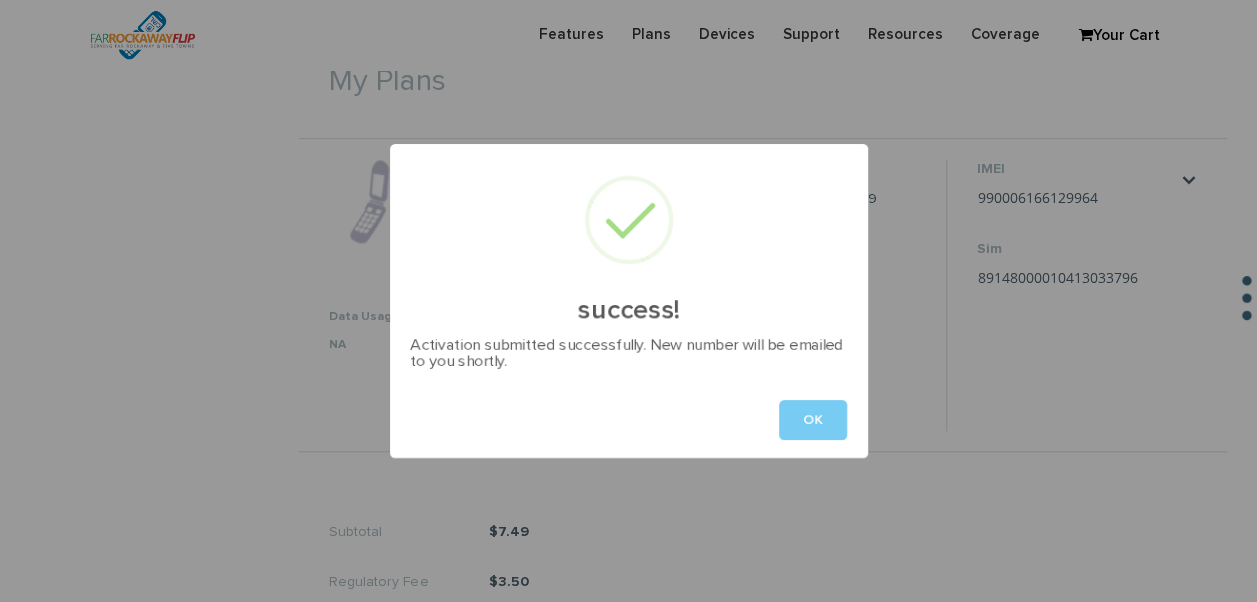 click on "OK" at bounding box center (813, 420) 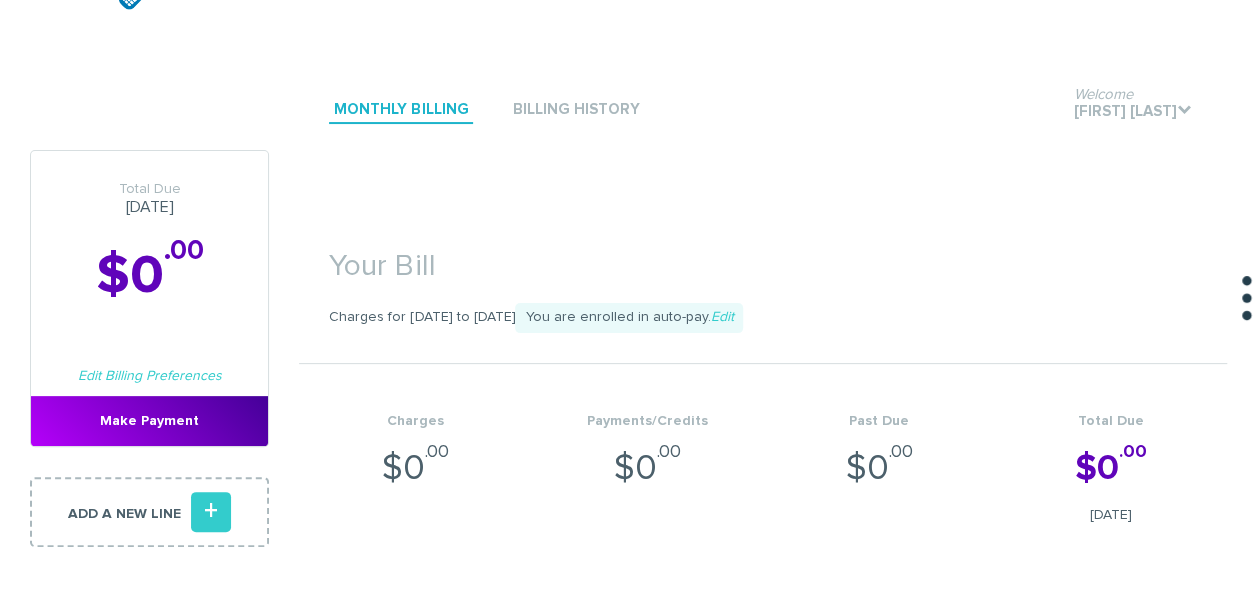 scroll, scrollTop: 100, scrollLeft: 0, axis: vertical 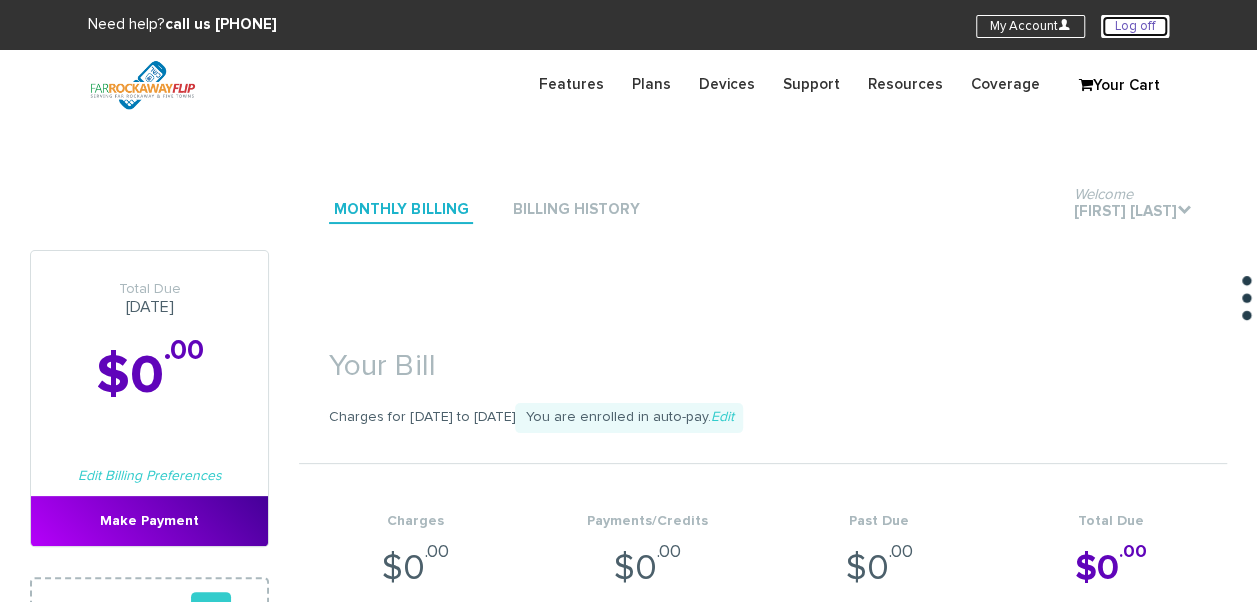 drag, startPoint x: 1148, startPoint y: 26, endPoint x: 1132, endPoint y: 6, distance: 25.612497 